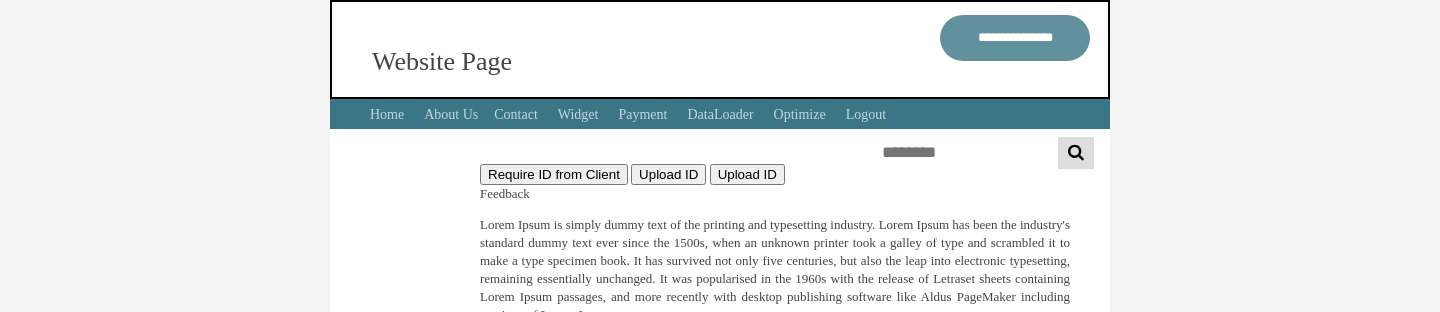 scroll, scrollTop: 0, scrollLeft: 0, axis: both 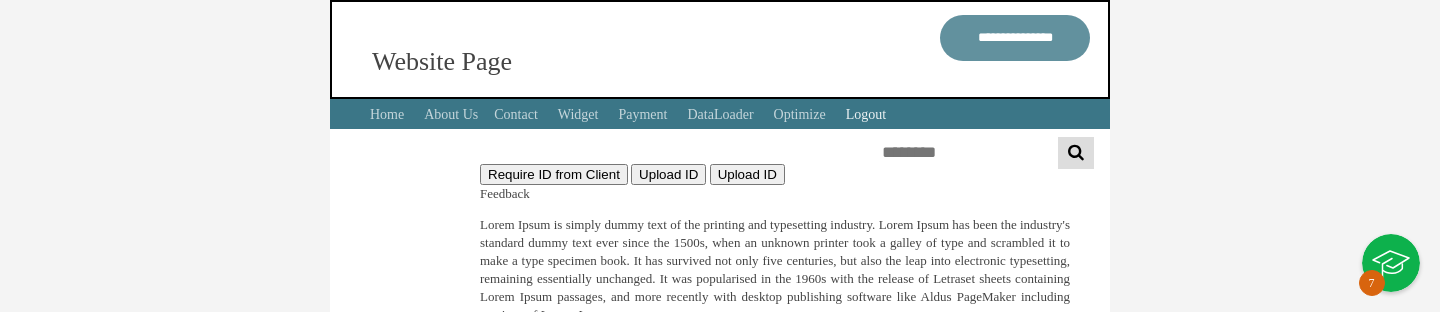 click on "Logout" at bounding box center [866, 114] 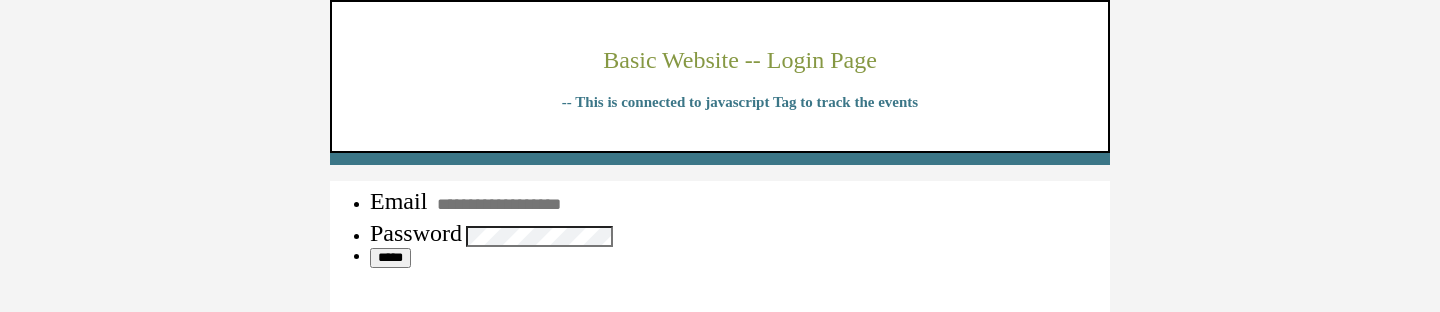 scroll, scrollTop: 0, scrollLeft: 0, axis: both 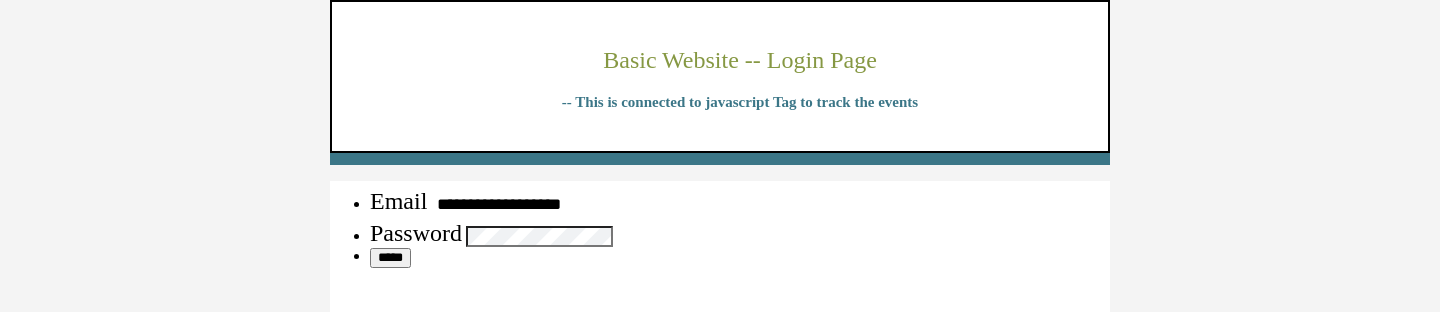 click on "*****" at bounding box center [390, 258] 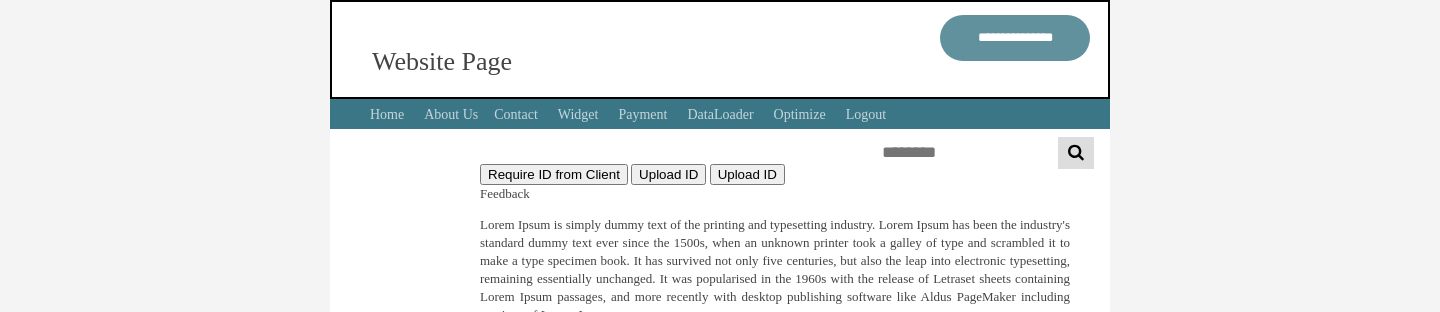 scroll, scrollTop: 0, scrollLeft: 0, axis: both 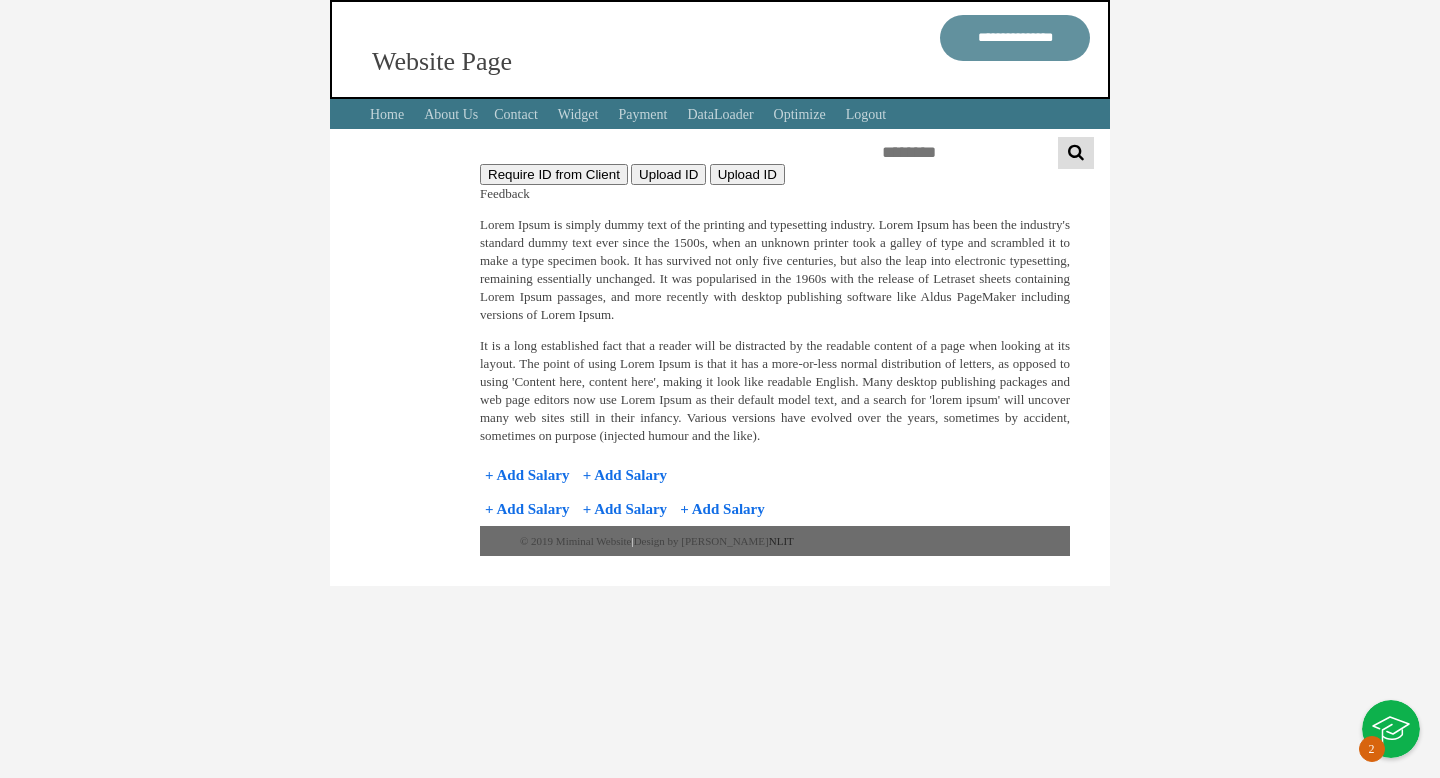 click at bounding box center (1391, 729) 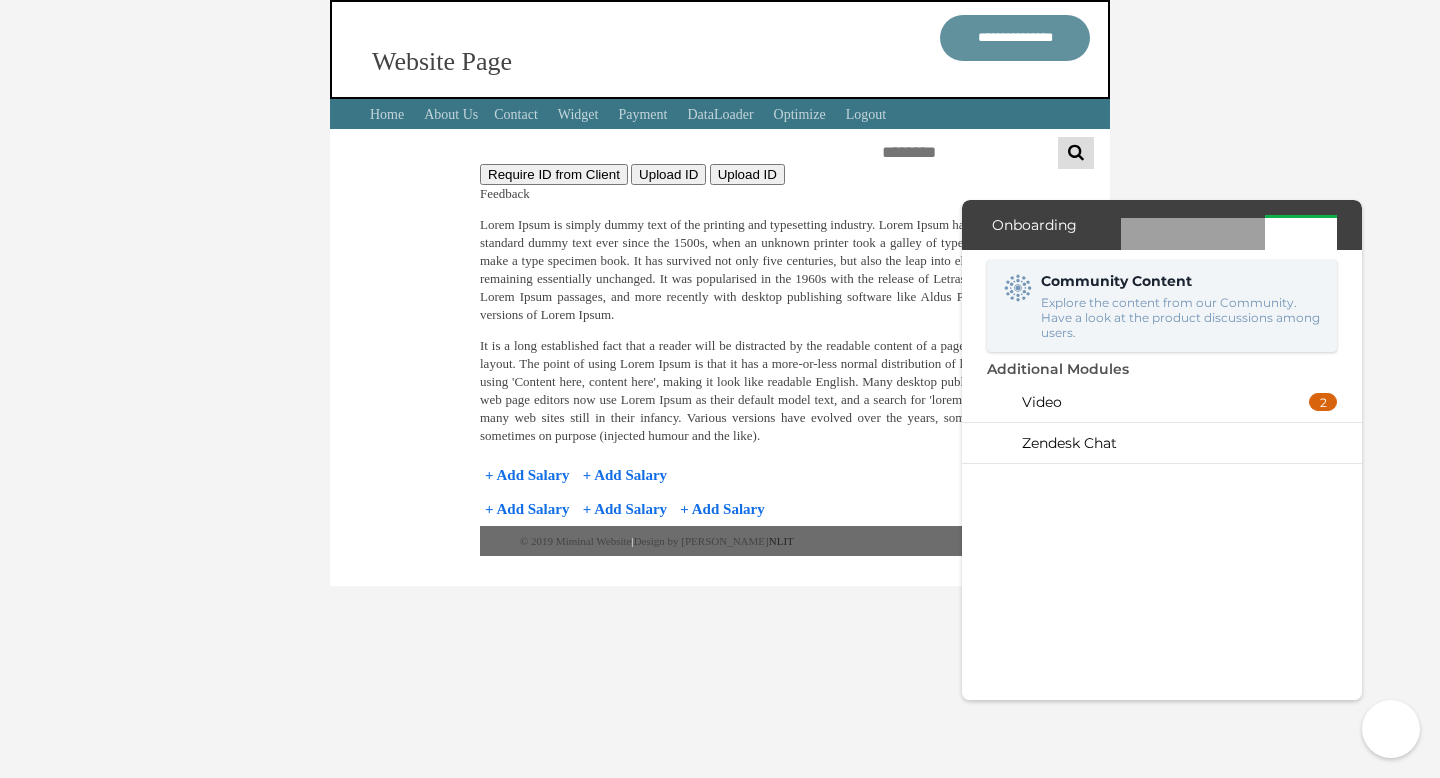 scroll, scrollTop: 0, scrollLeft: 0, axis: both 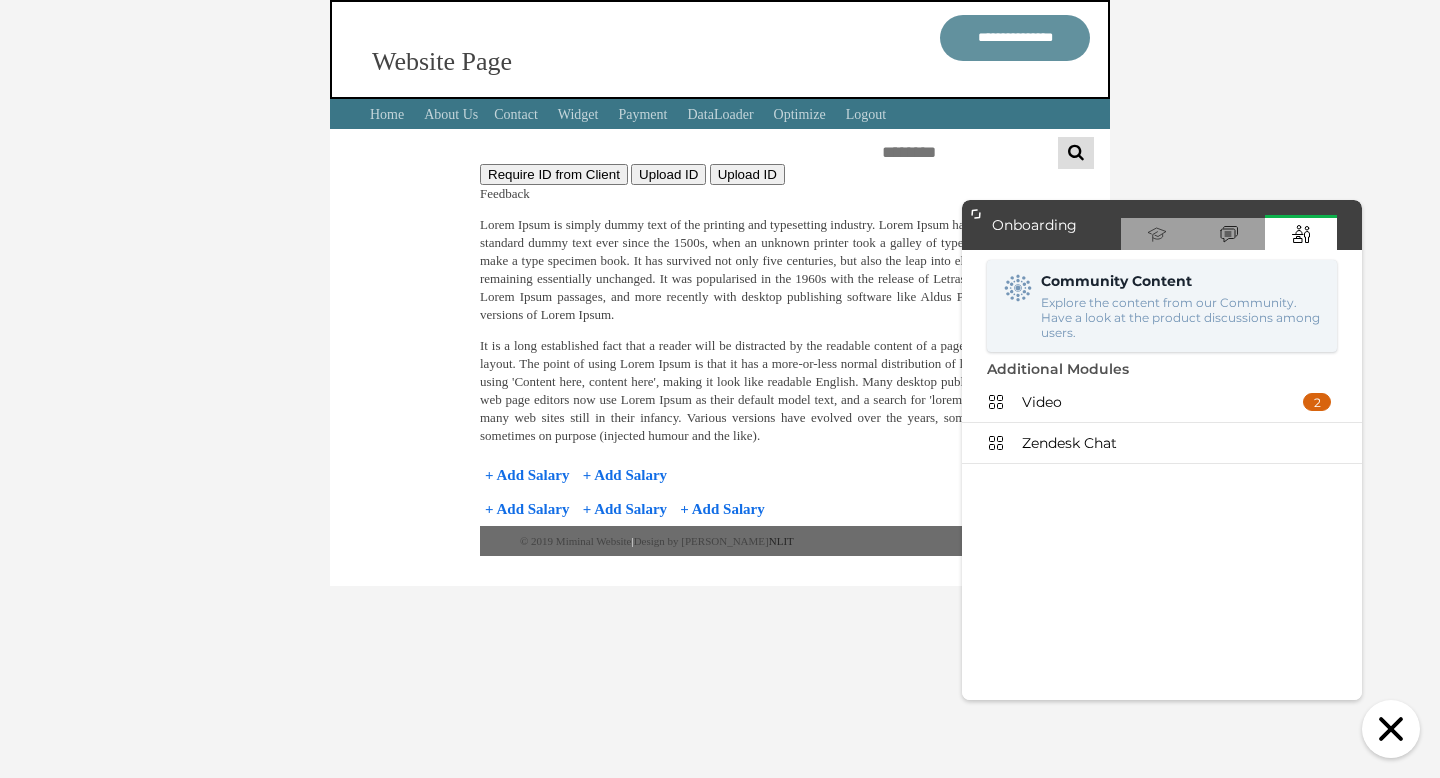 click on "Explore the content from our Community. Have a look at the product discussions among users." at bounding box center (1181, 317) 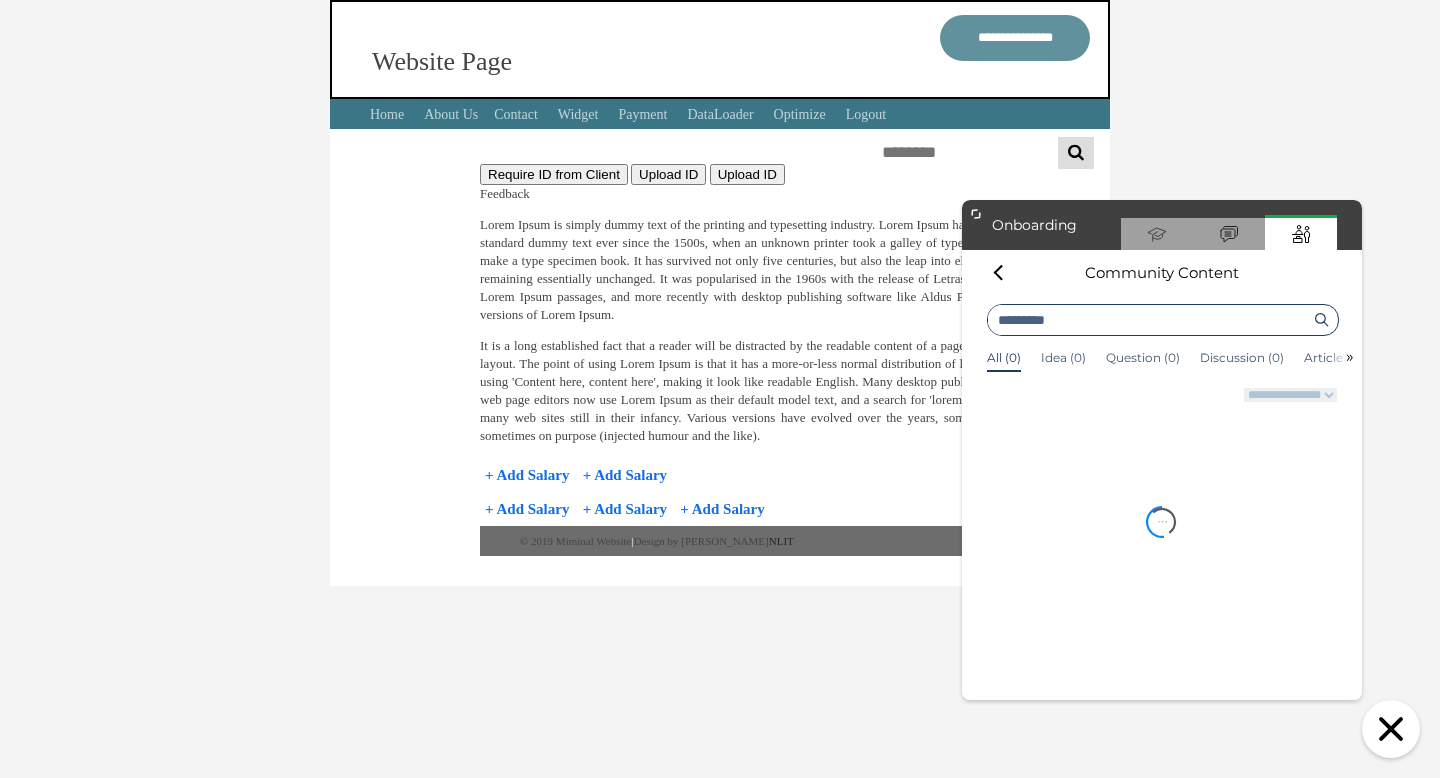 click at bounding box center [1148, 320] 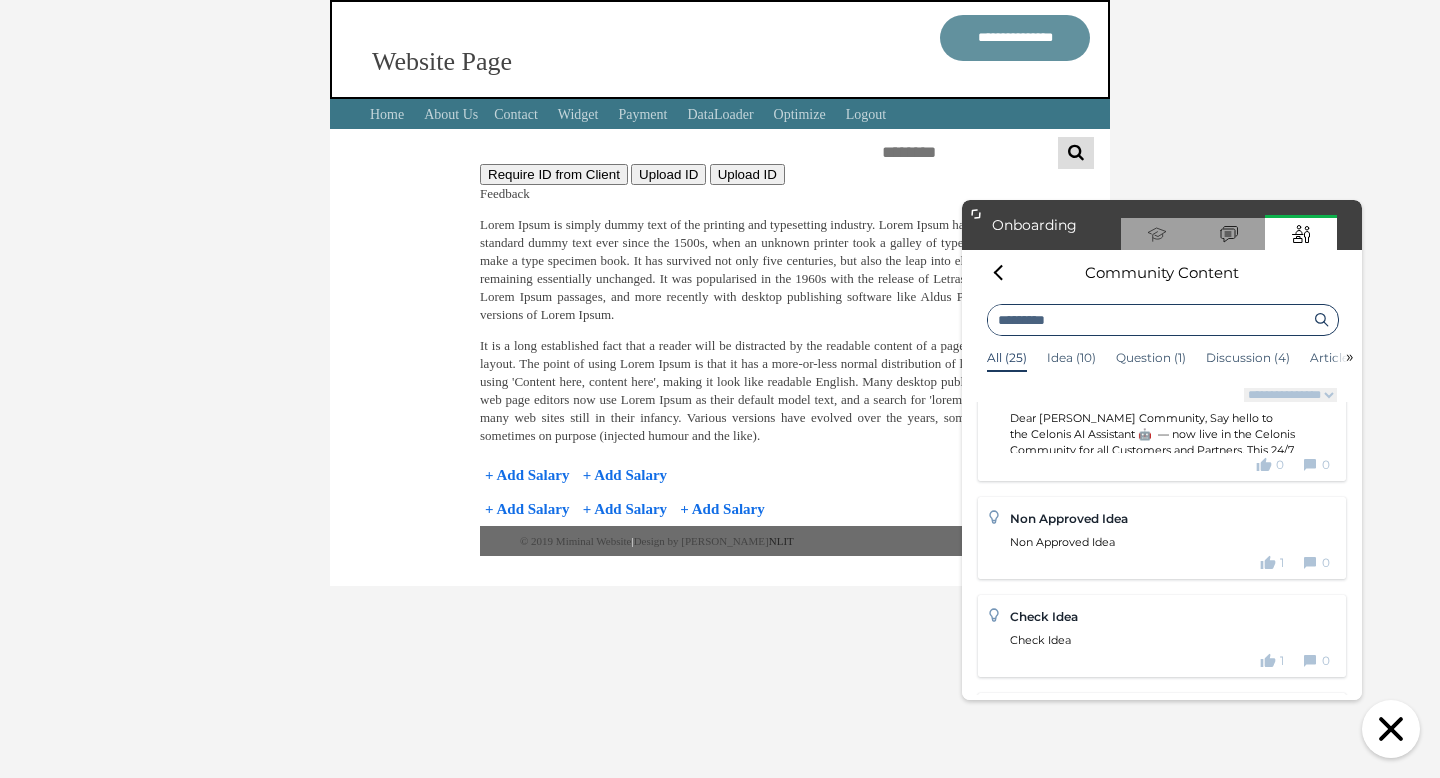 scroll, scrollTop: 247, scrollLeft: 0, axis: vertical 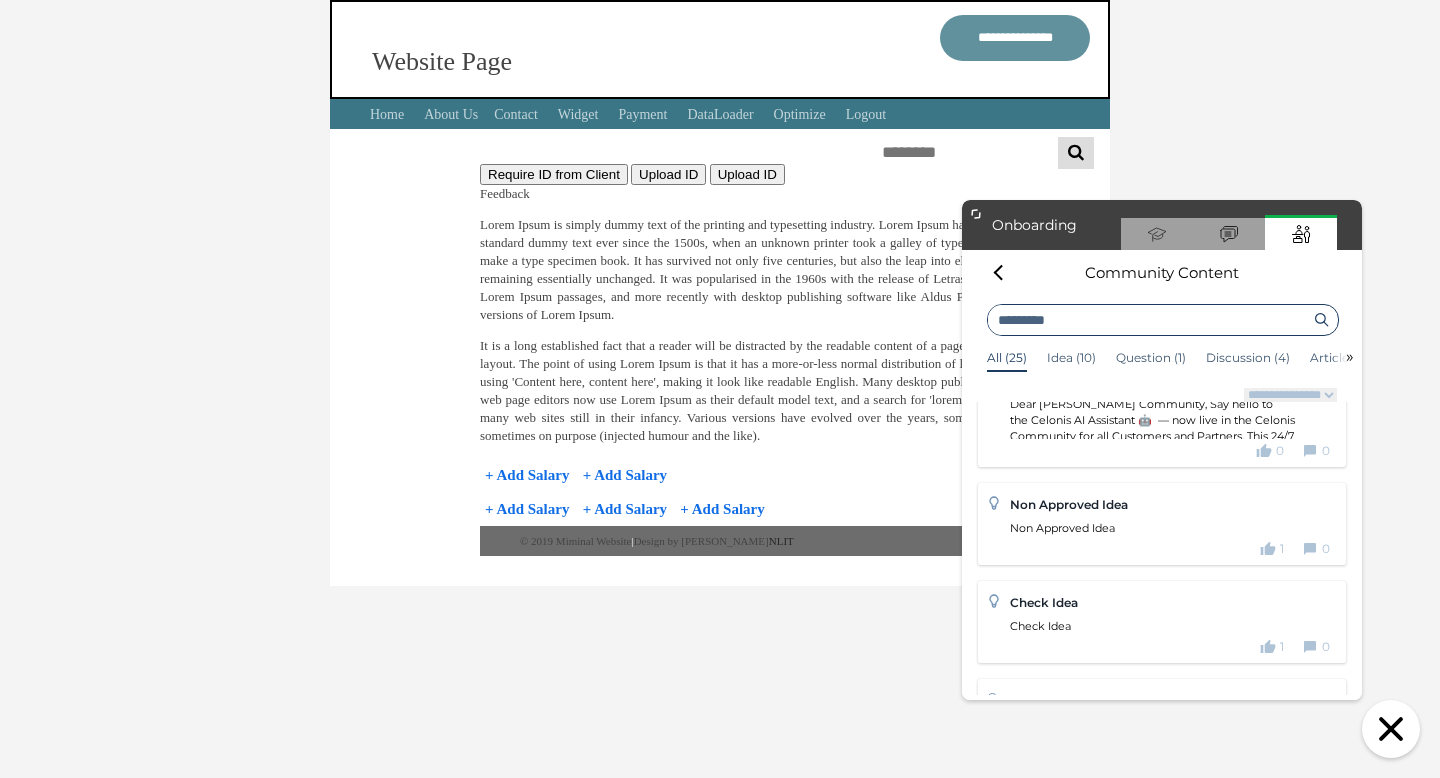 click on "Non Approved Idea" at bounding box center [1170, 505] 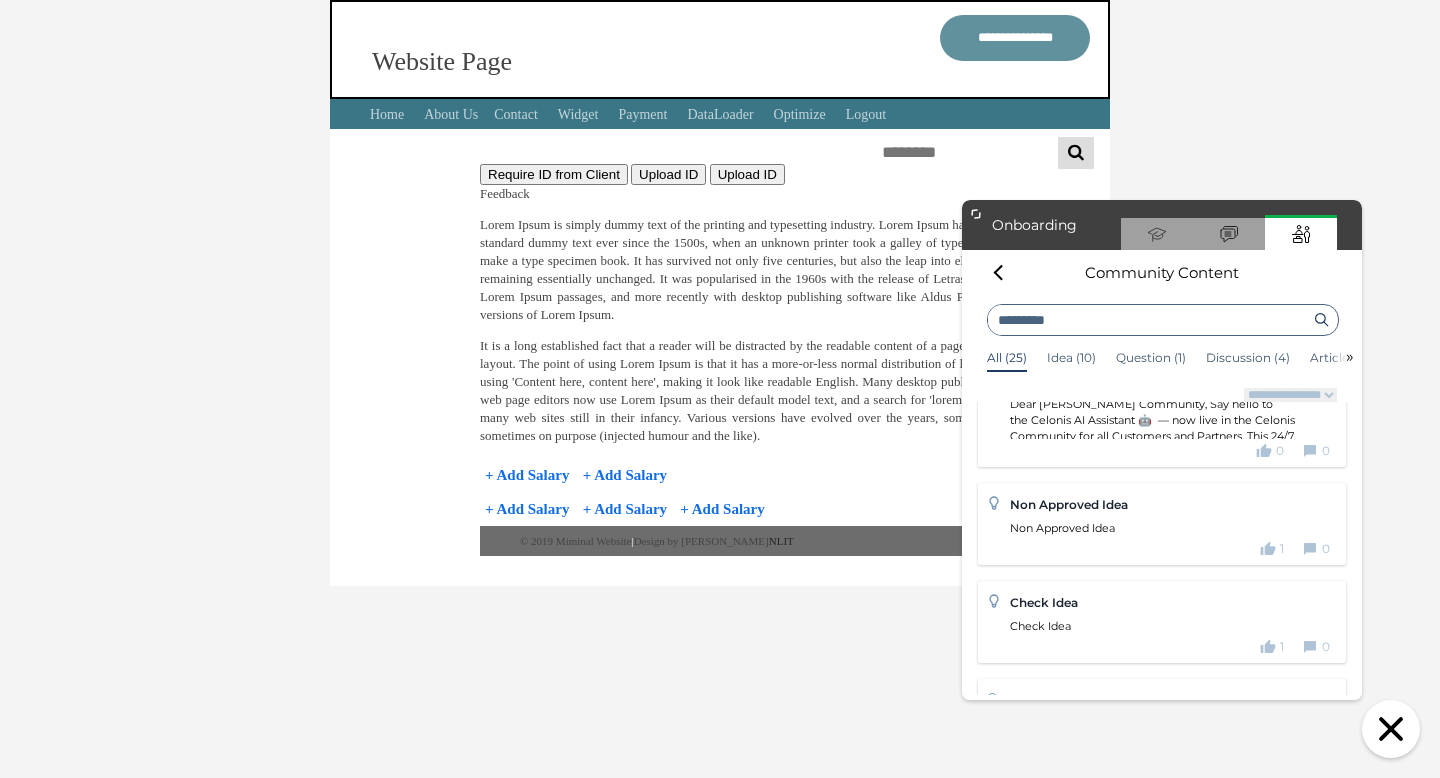 click on "Non Approved Idea" at bounding box center [1170, 505] 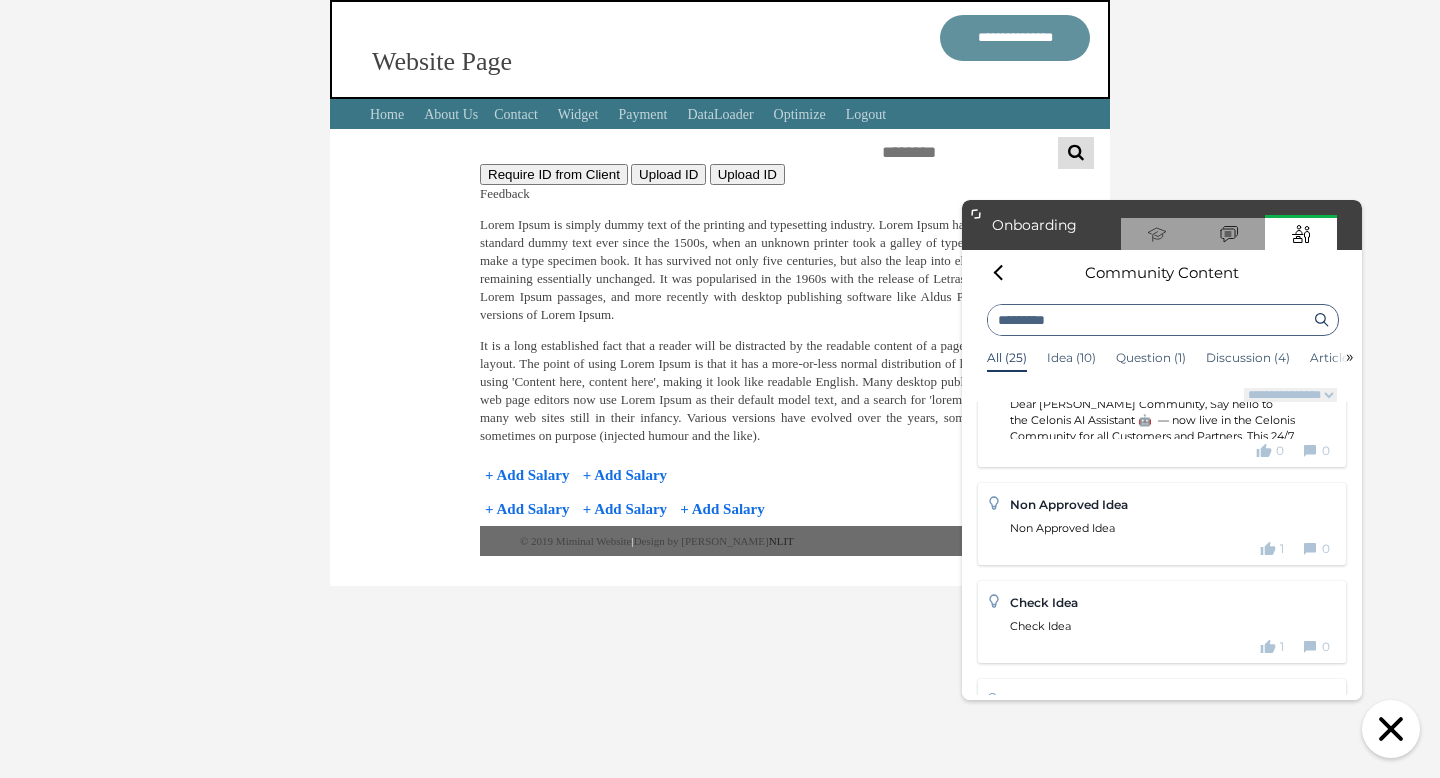 click on "Dear [PERSON_NAME] Community, Say hello to the Celonis AI Assistant 🤖  — now live in the Celonis Community for all Customers and Partners. This 24/7 assistant helps you get instant, reliable answers to your value journey questions — no more digging through docs or waiting on replies. Whether you're exploring use cases, looking for best practices, or need quick guidance, CeloKnow AI is here to help." at bounding box center (1167, 460) 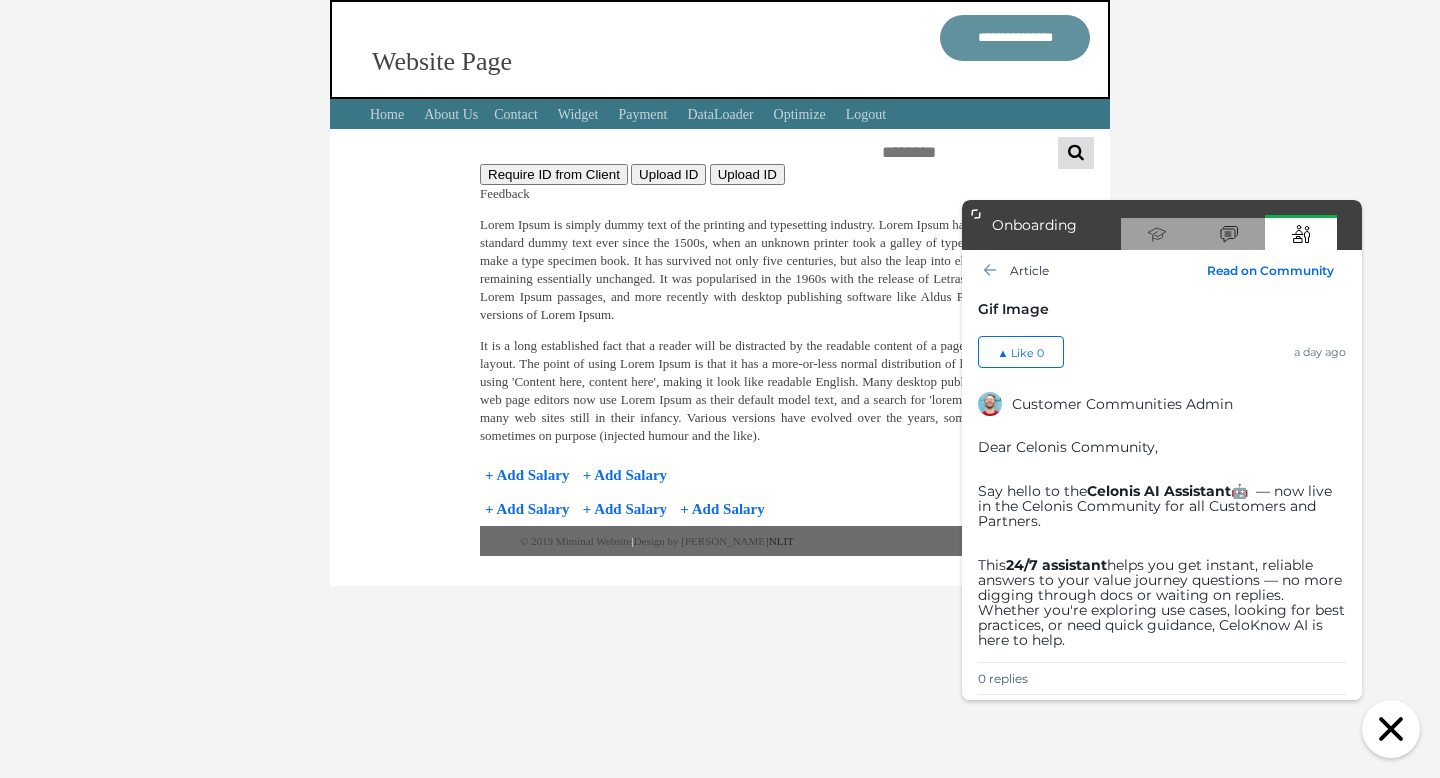 click on "Community Content   Explore the content from our Community. Have a look at the product discussions among users. Additional Modules
Video 2
Zendesk Chat
article Read on Community Gif Image ▲ Like 0 a day ago Customer Communities Admin Dear Celonis Community,   Say hello to the  Celonis AI Assistant  🤖  — now live in the Celonis Community for all Customers and Partners.   This  24/7 assistant  helps you get instant, reliable answers to your value journey questions — no more digging through docs or waiting on replies. Whether you're exploring use cases, looking for best practices, or need quick guidance, CeloKnow AI is here to help. 0 replies Back to Top Reply on Community Recommended content « All (0) Engagements (0) Articles (0) Links (0) »
No results found Community Content
« »" at bounding box center [1162, 475] 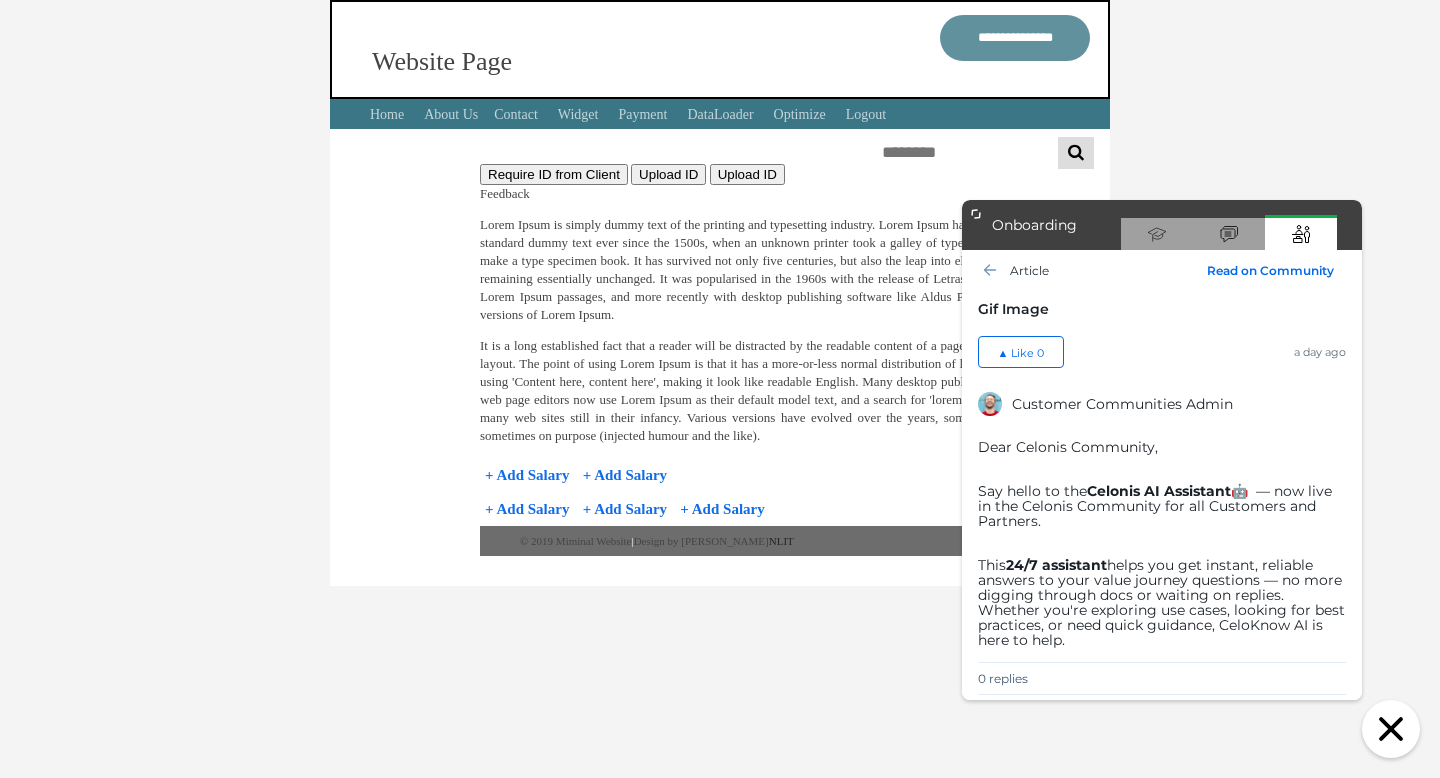 click at bounding box center (990, 270) 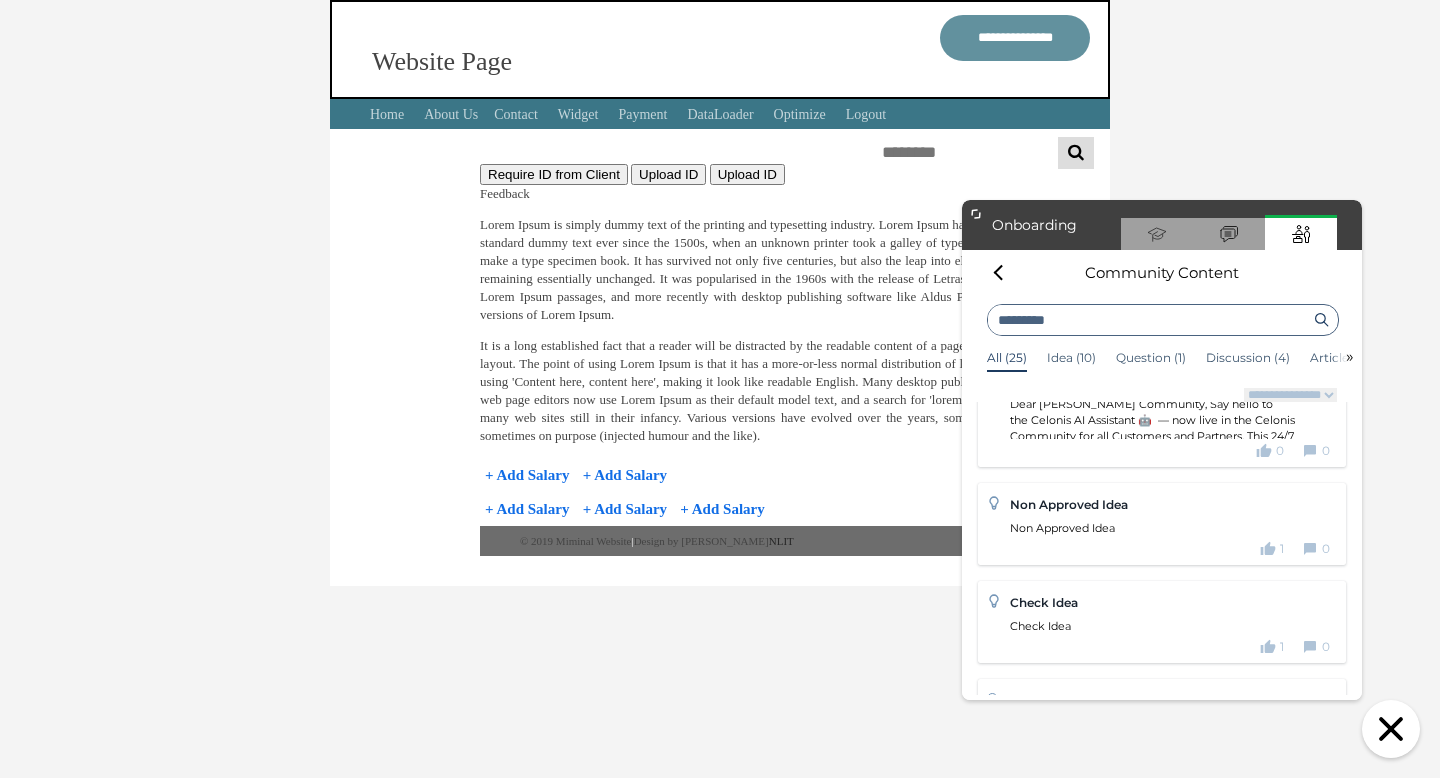click on "Non Approved Idea" at bounding box center (1062, 528) 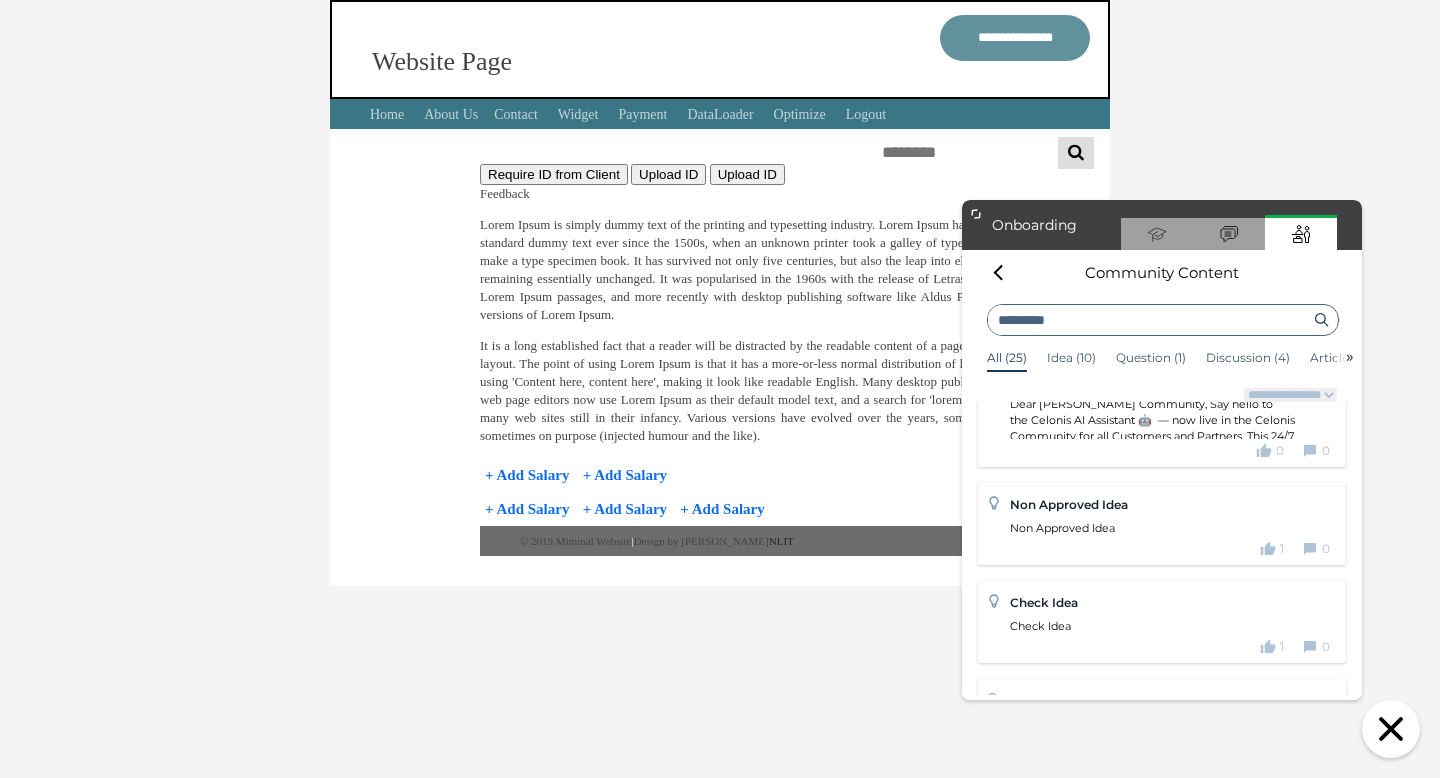 click on "Non Approved Idea" at bounding box center (1170, 529) 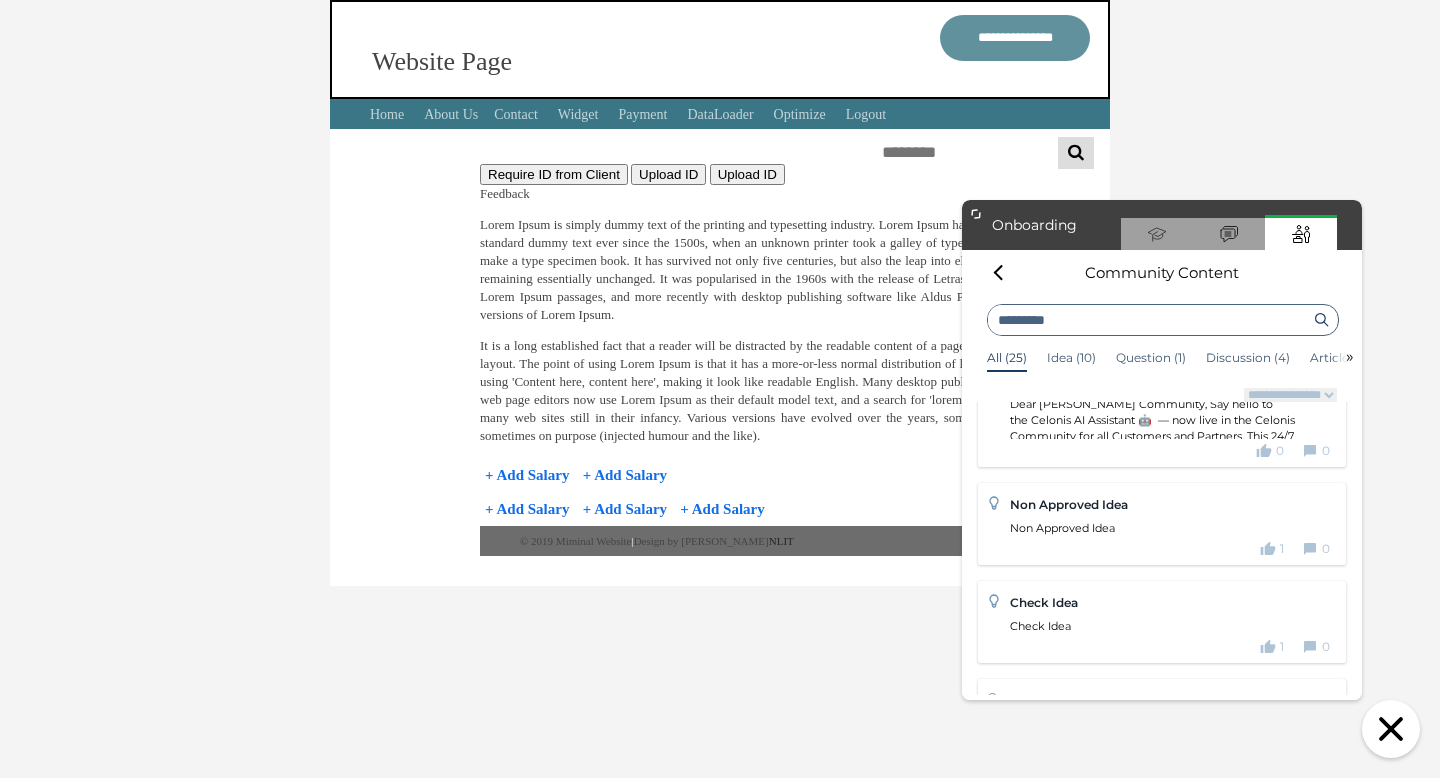click on "Check Idea" at bounding box center [1170, 627] 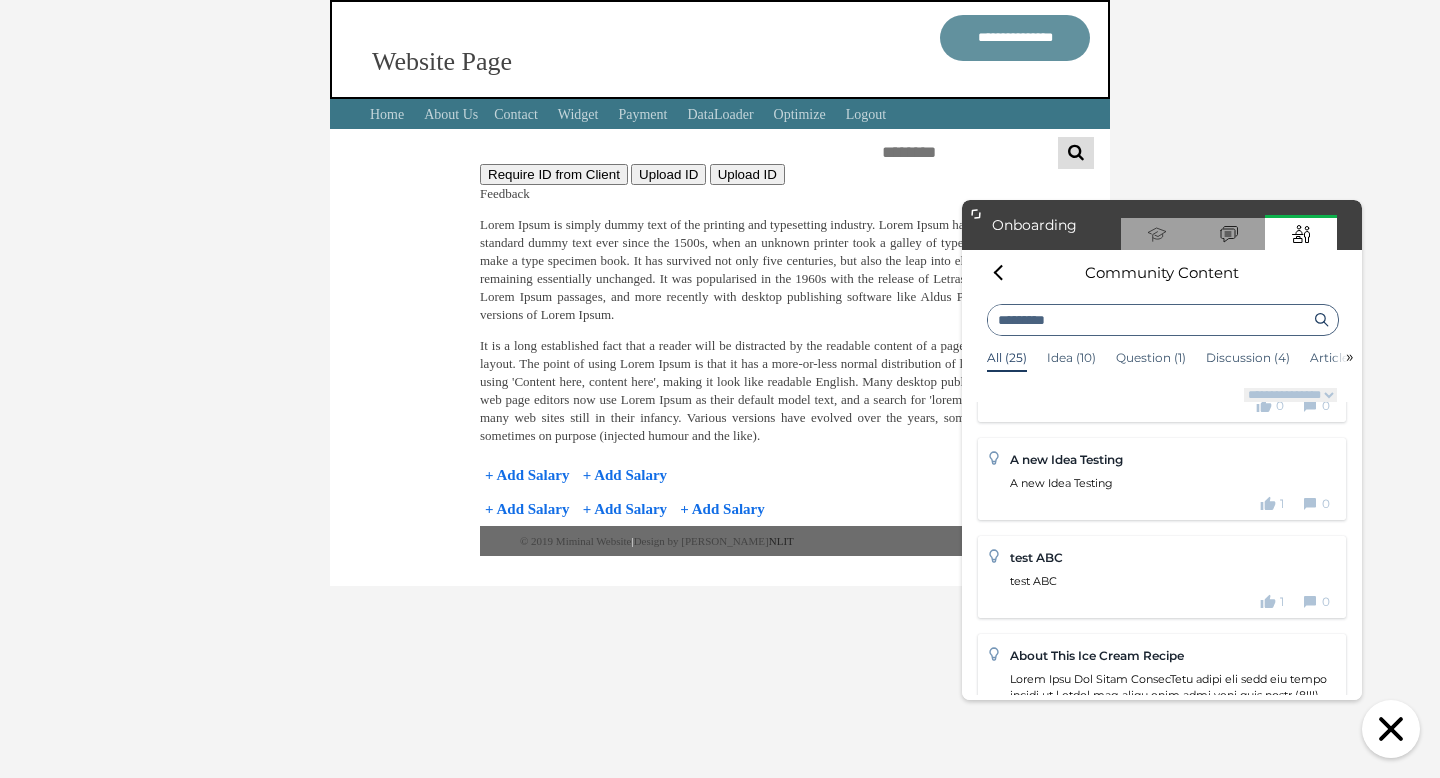 scroll, scrollTop: 607, scrollLeft: 0, axis: vertical 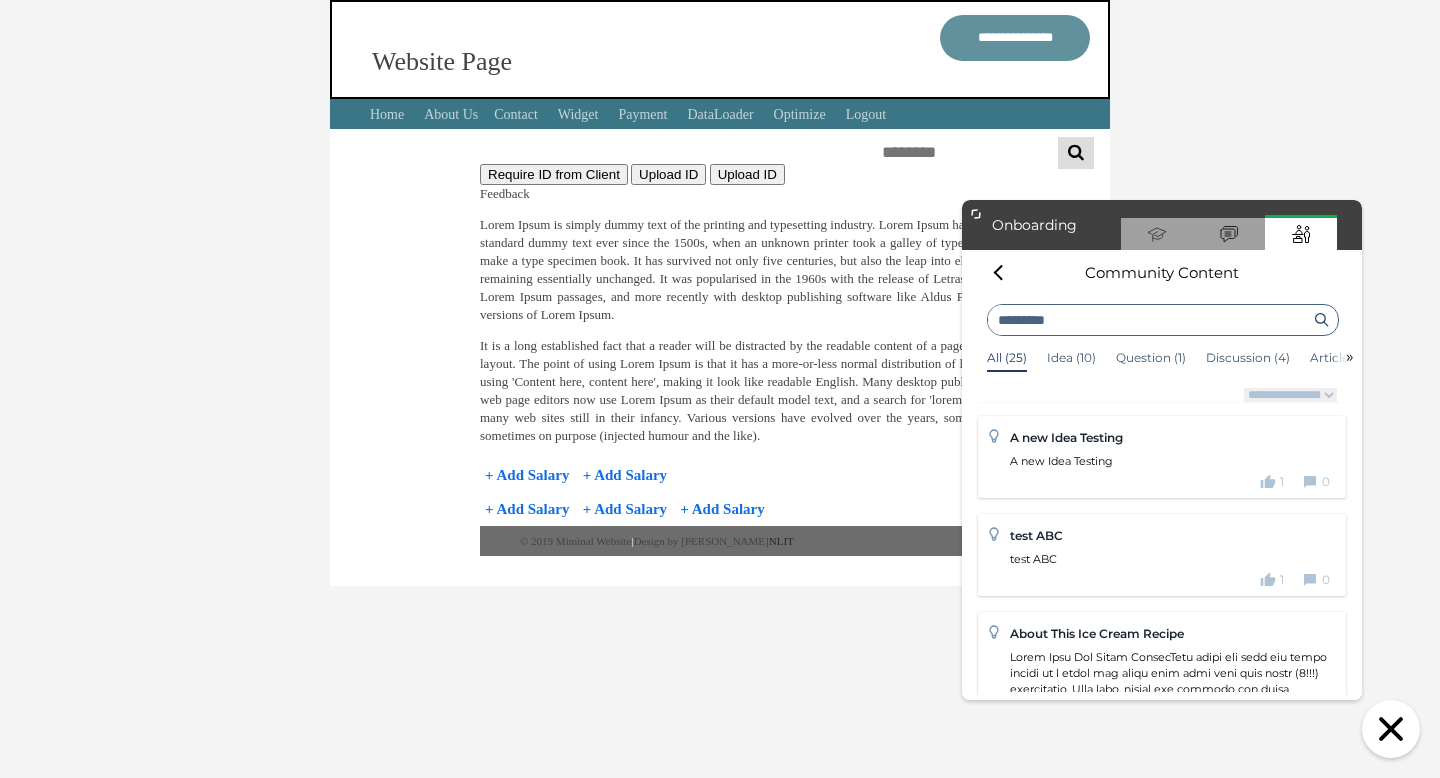 click on "test ABC test ABC 1 0" at bounding box center [1170, 557] 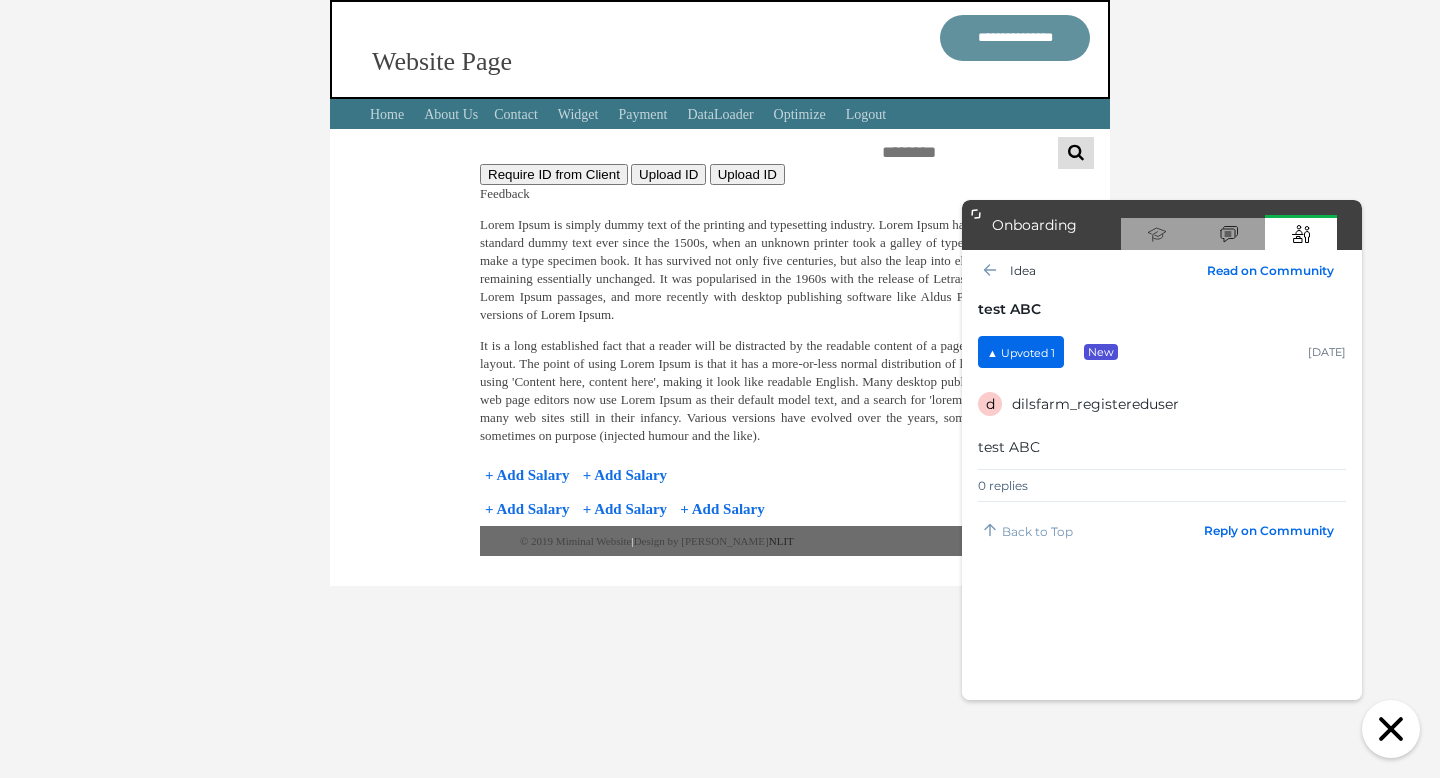 click at bounding box center (990, 270) 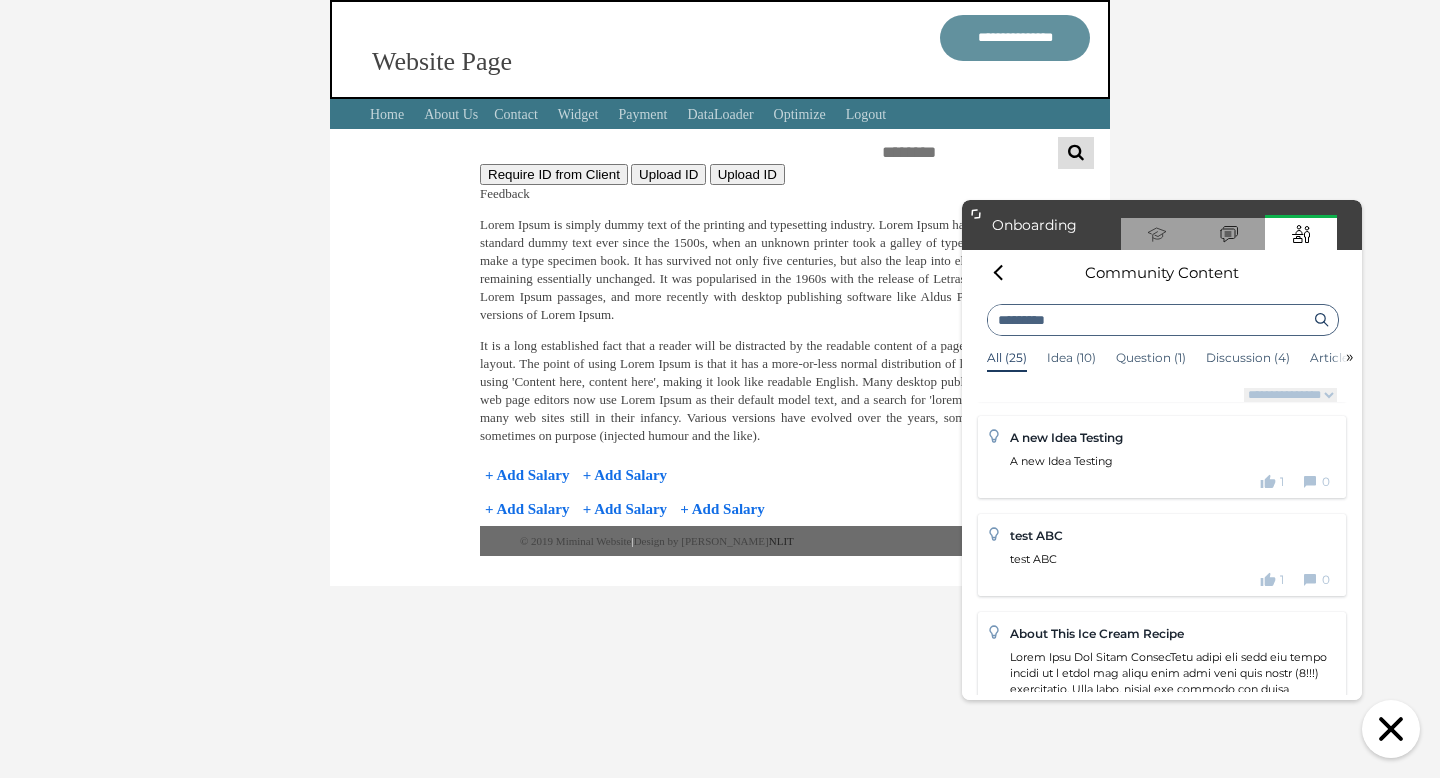 click on "1 0" at bounding box center (1170, 482) 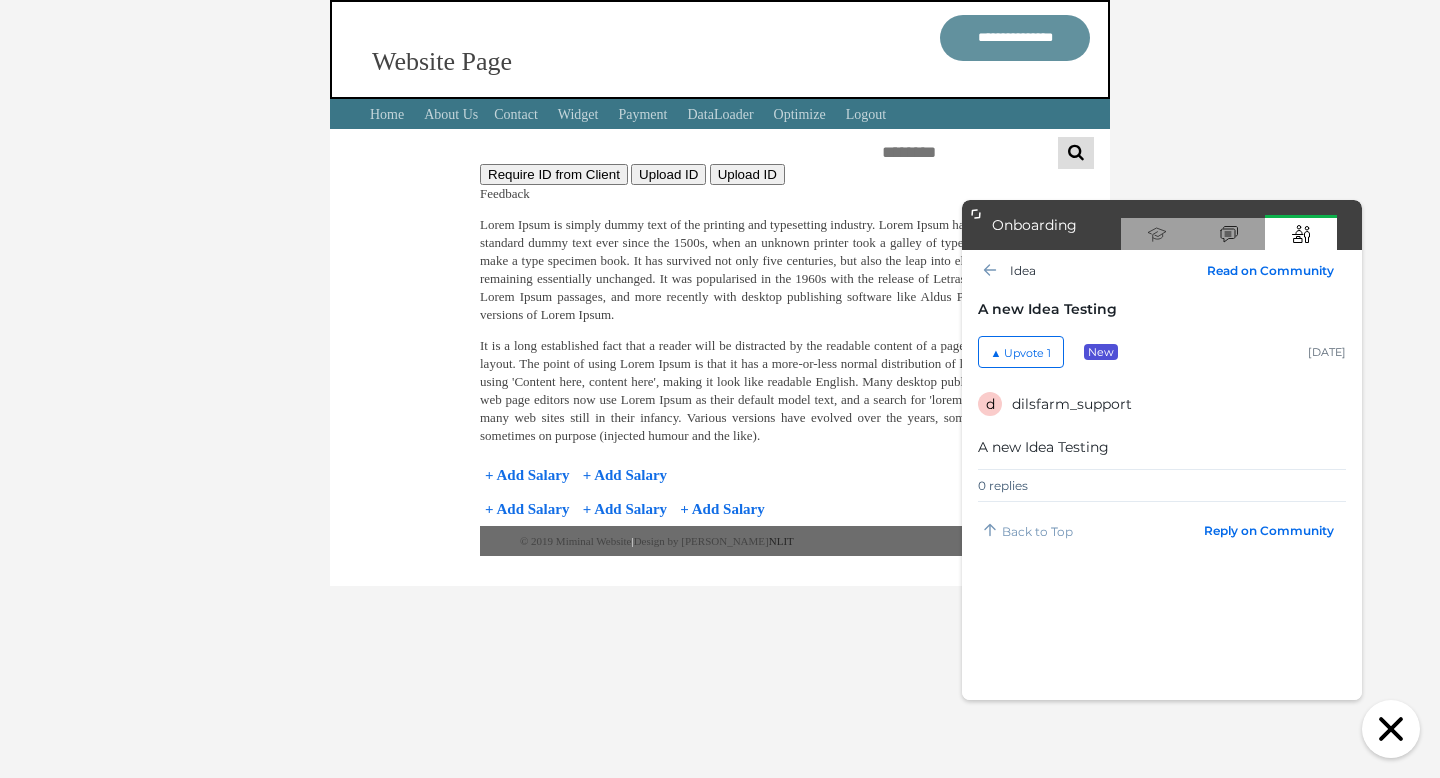 click on "▲ Upvote 1" at bounding box center [1021, 352] 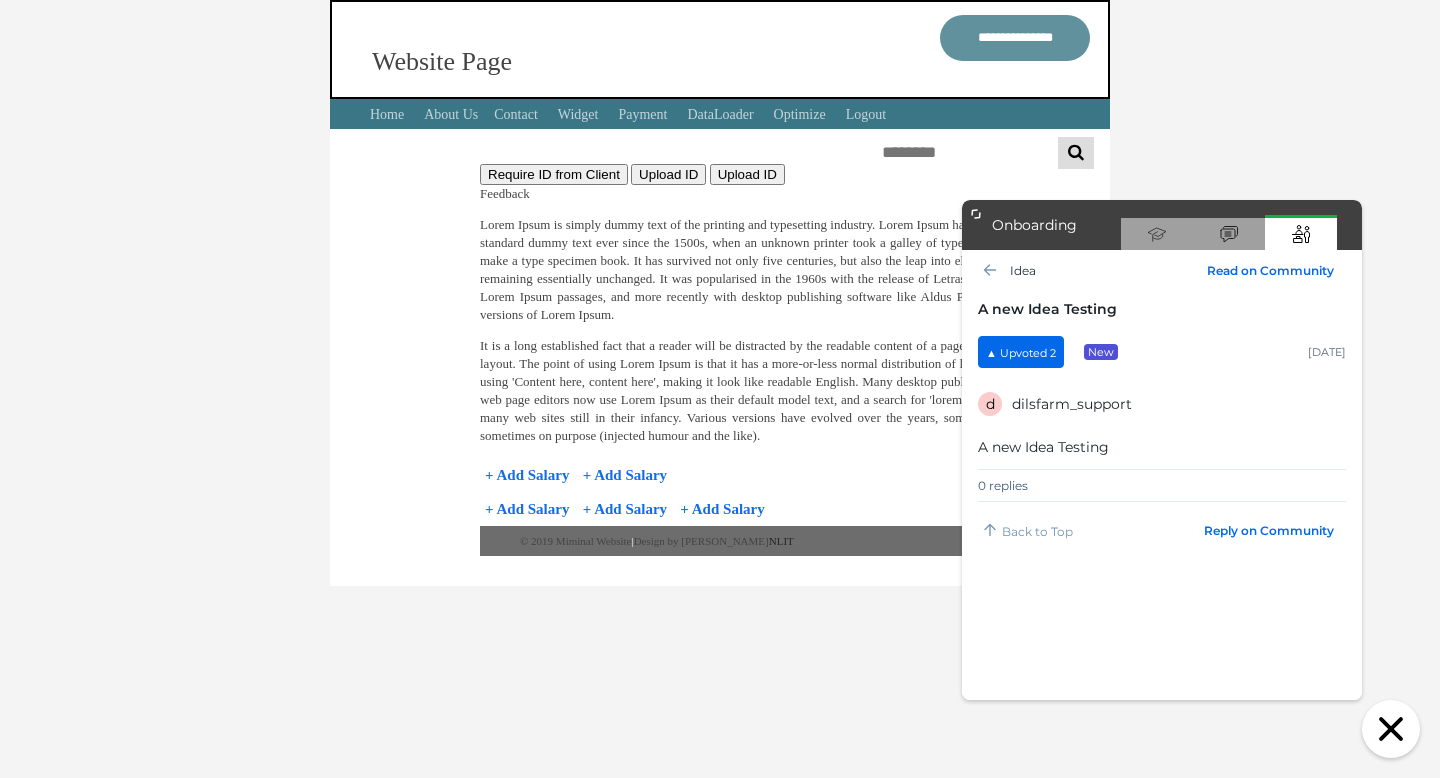 click at bounding box center (990, 270) 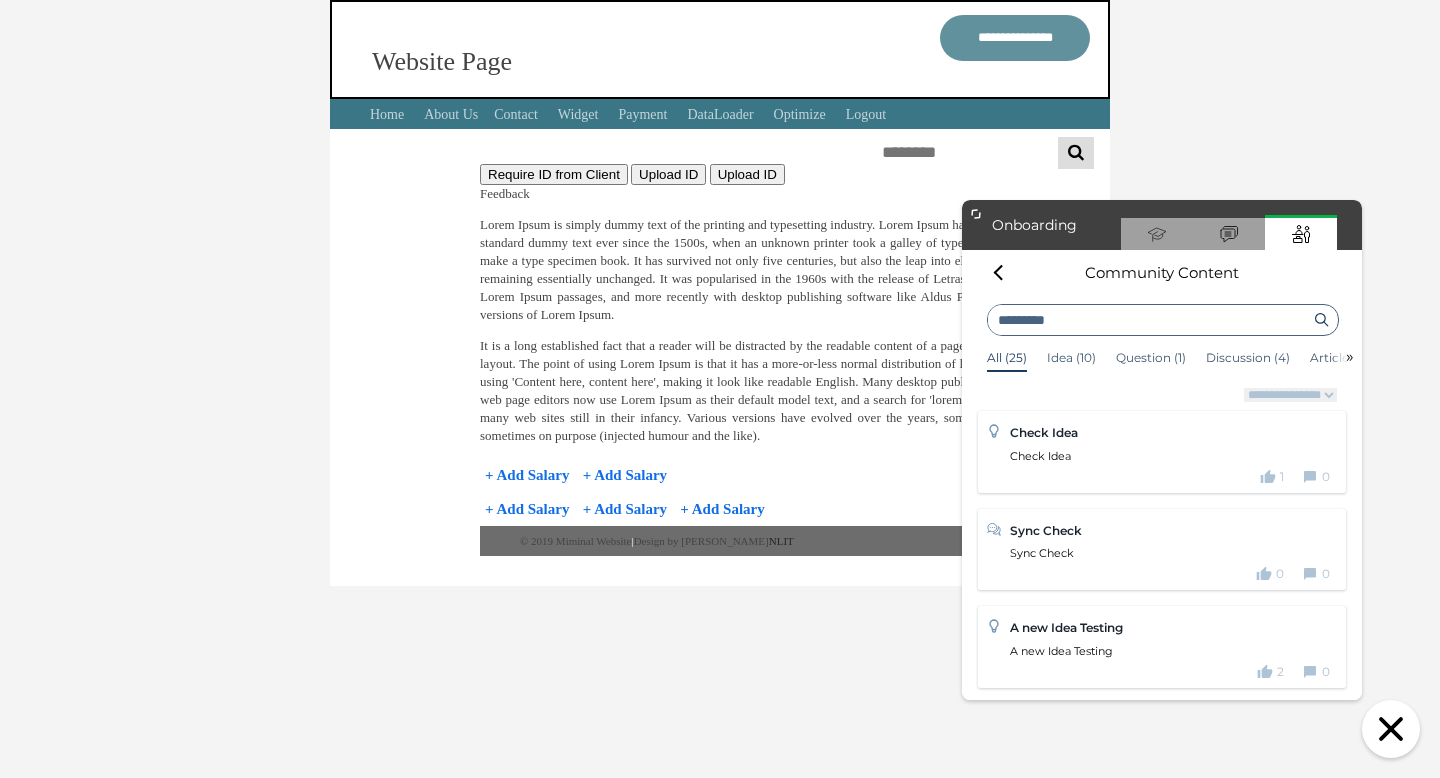 scroll, scrollTop: 414, scrollLeft: 0, axis: vertical 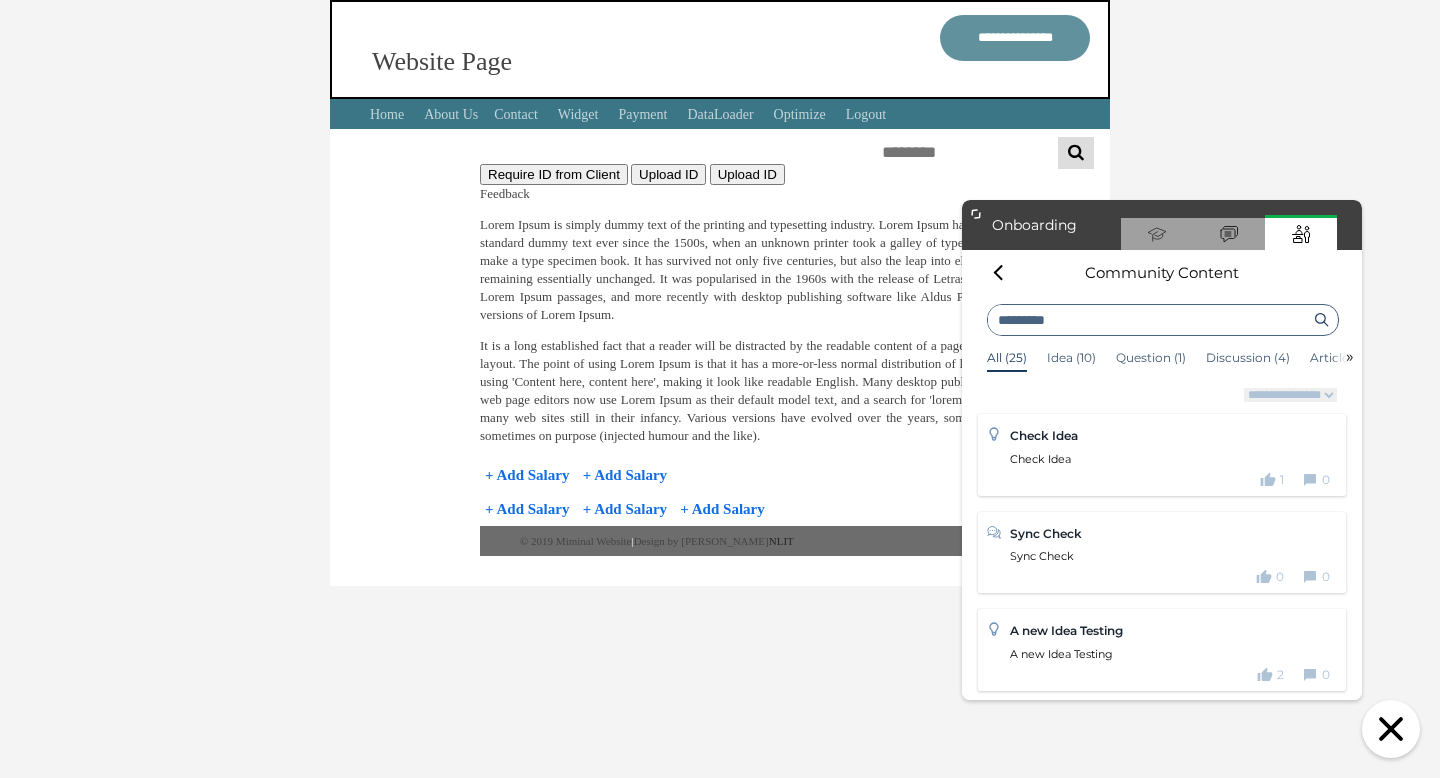 click on "Check Idea" at bounding box center [1170, 460] 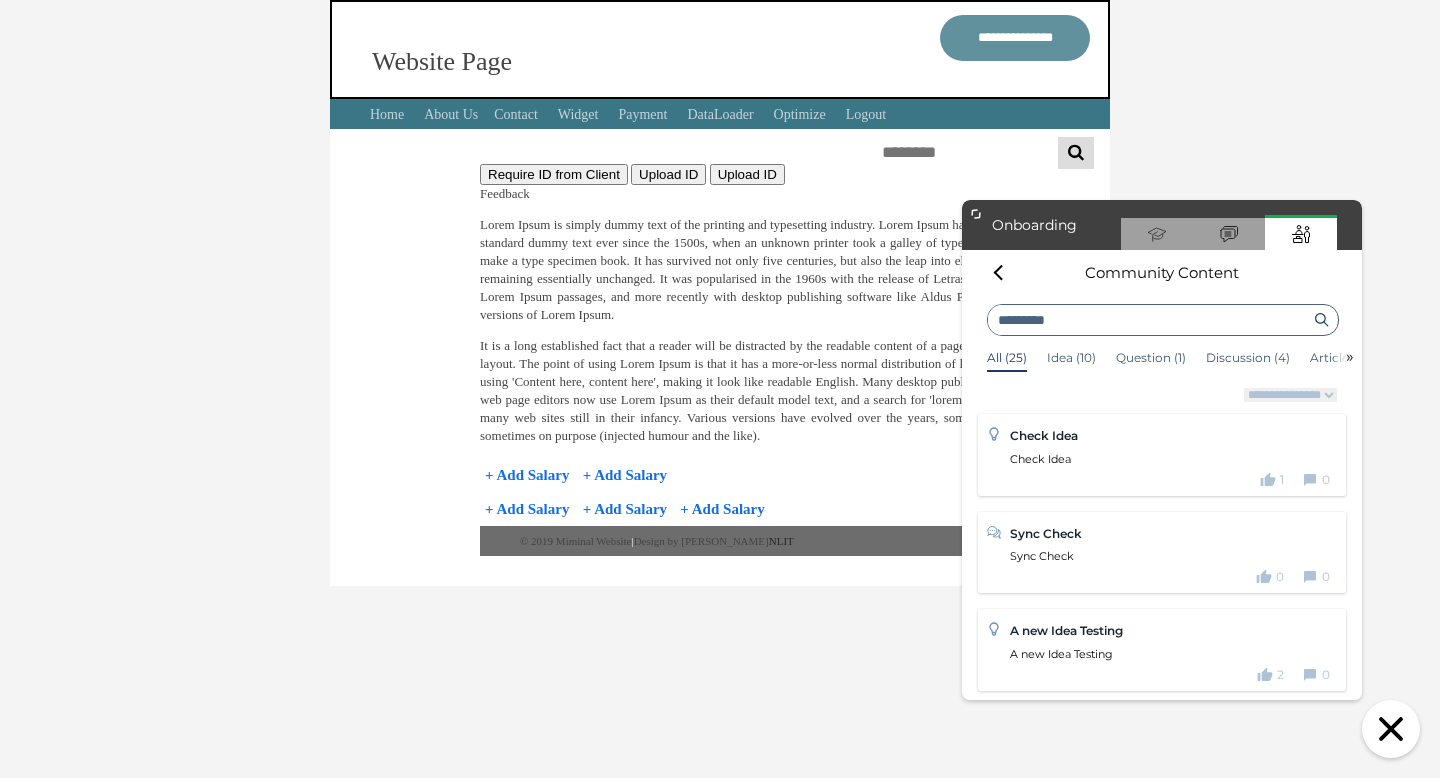 click on "Check Idea" at bounding box center (1170, 460) 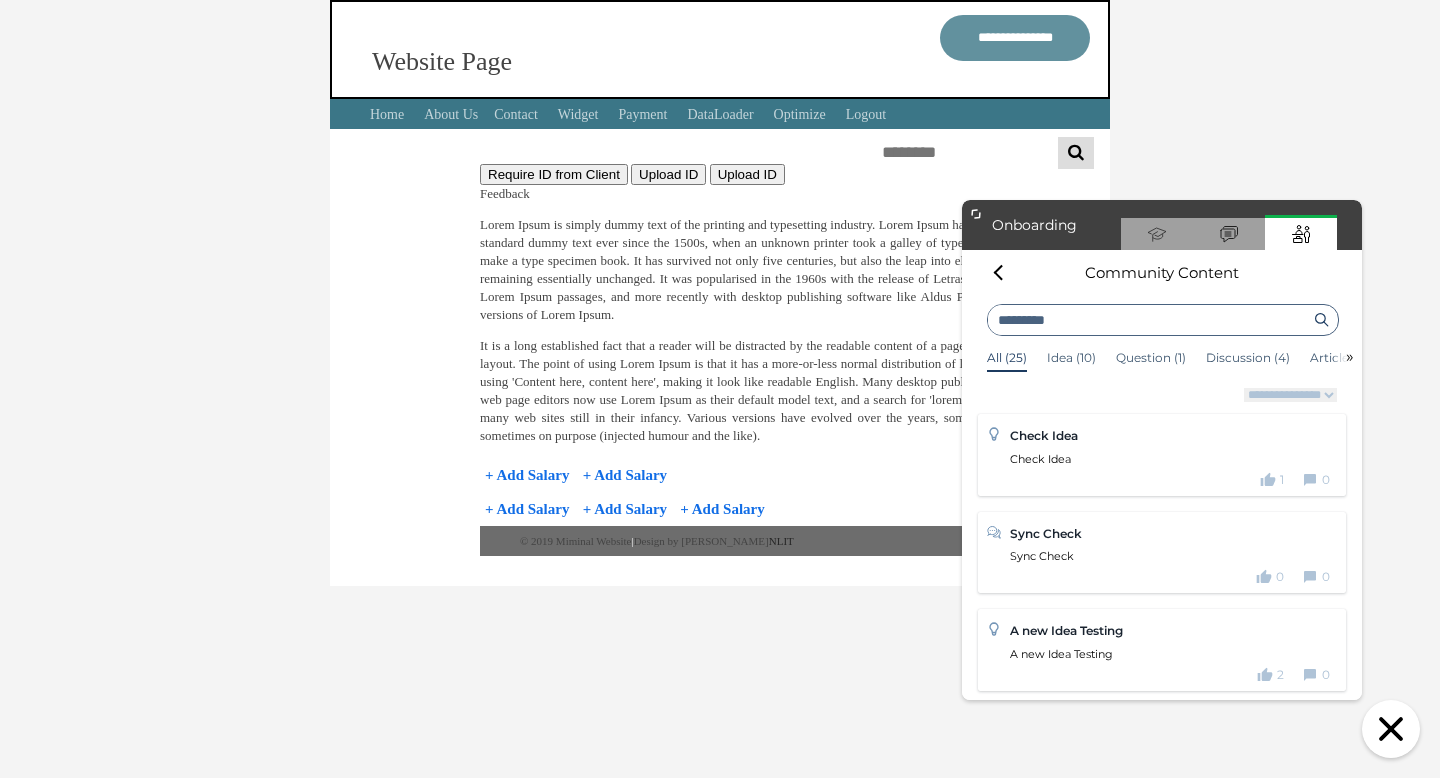 click on "Check Idea" at bounding box center (1170, 460) 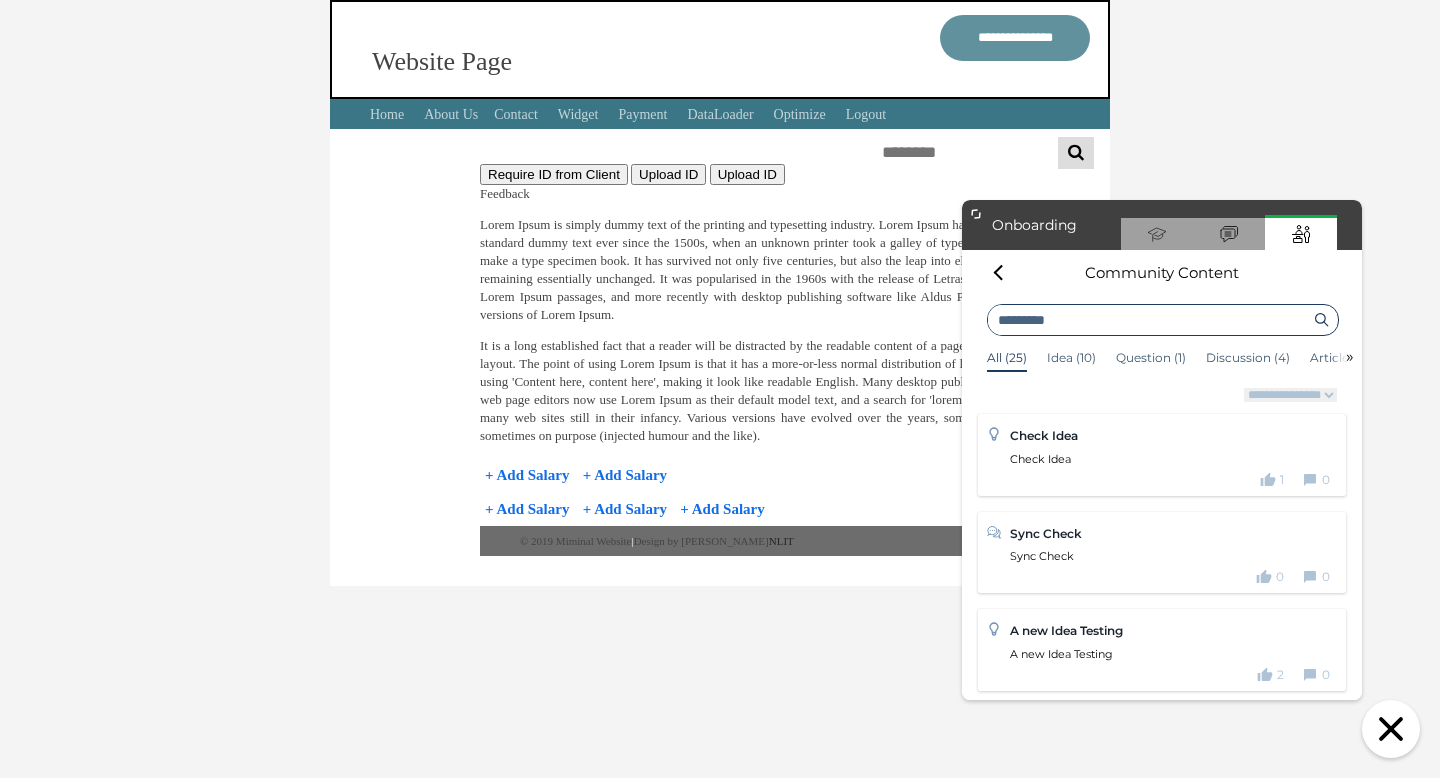 click at bounding box center [1148, 320] 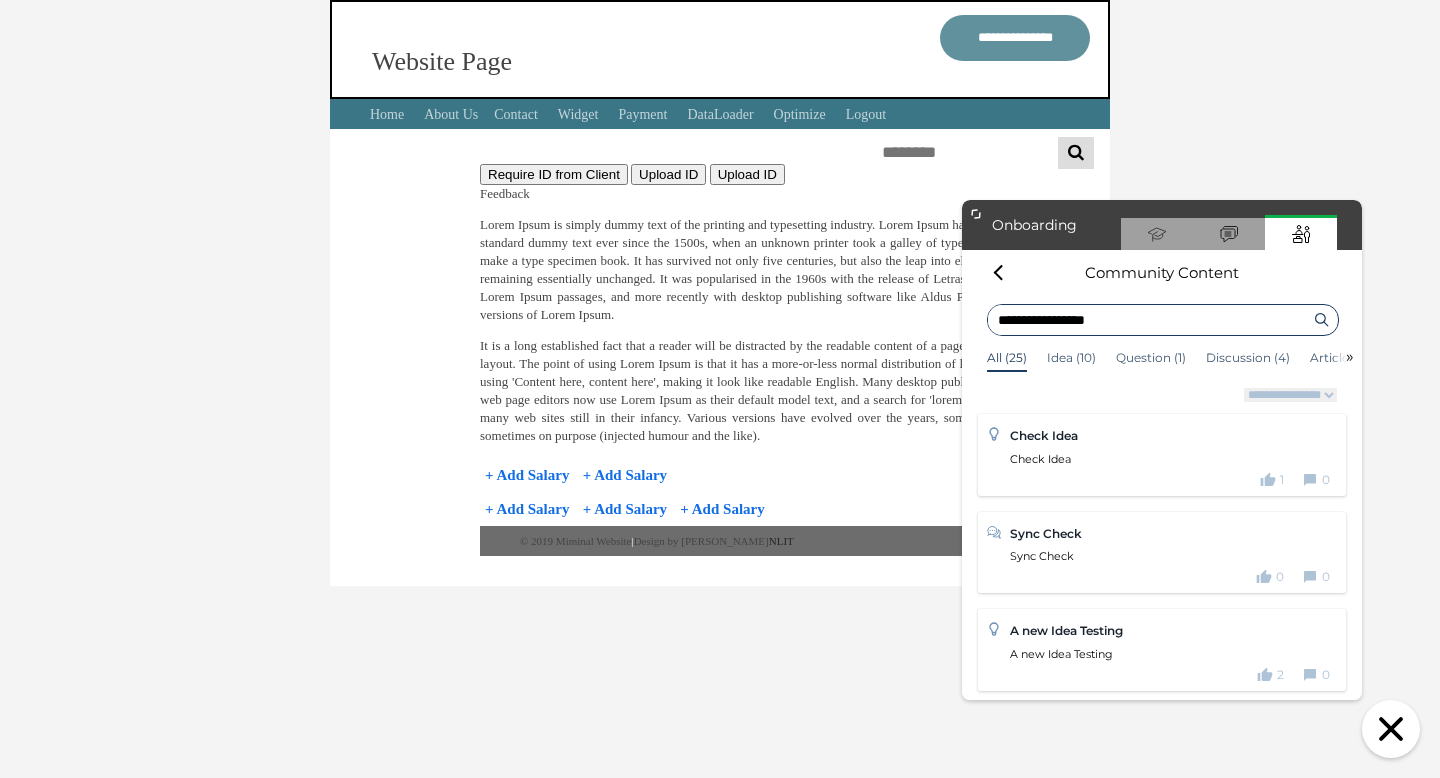 type on "**********" 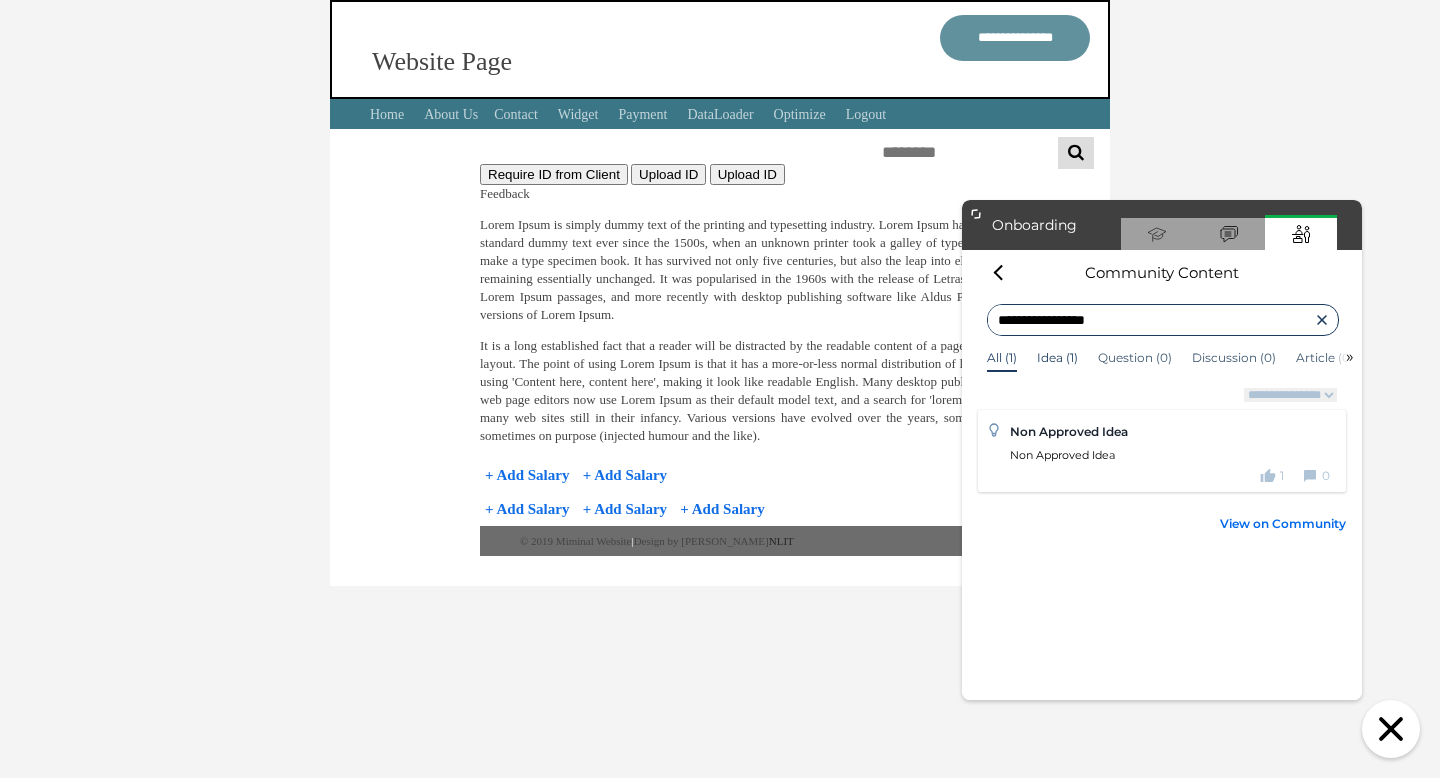 click on "Idea (1)" at bounding box center [1057, 358] 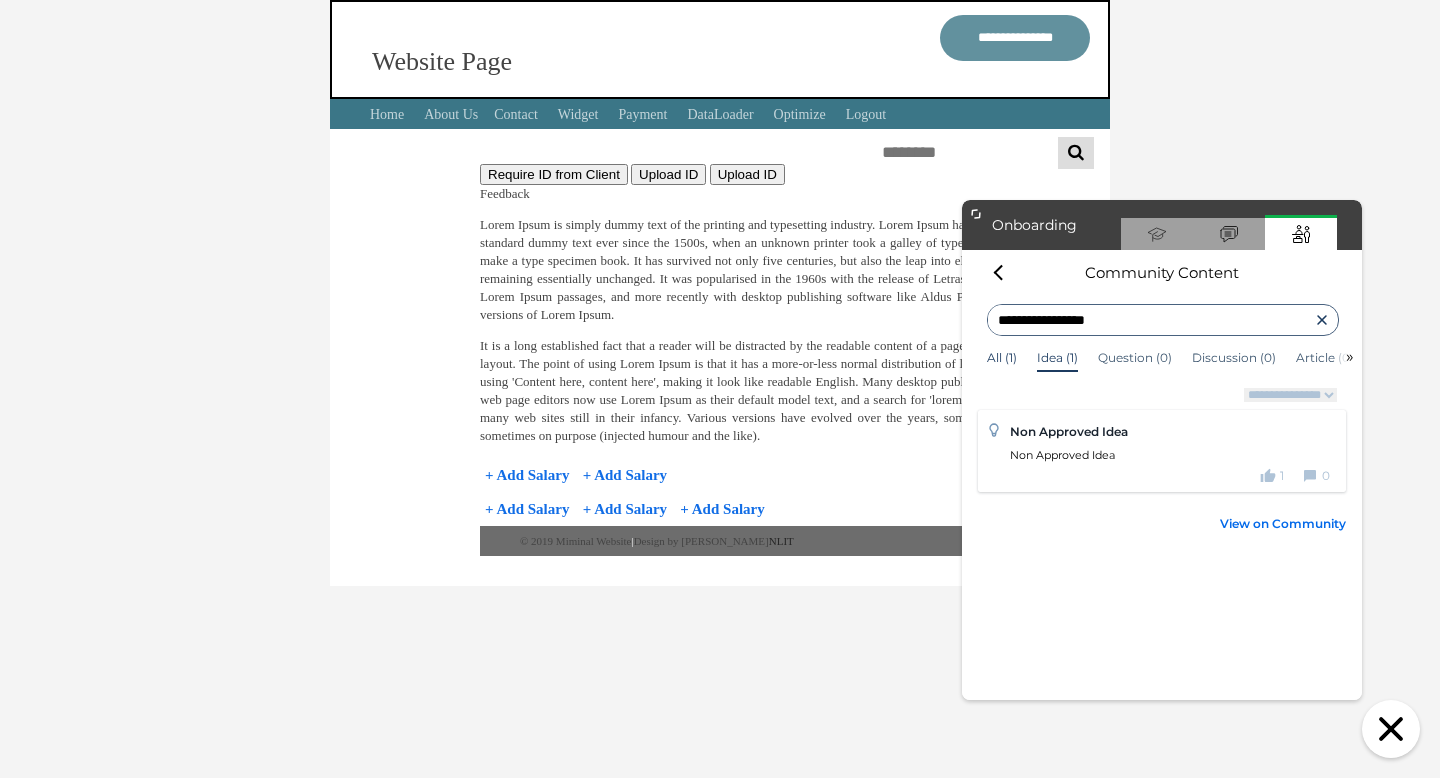 click on "All (1)" at bounding box center [1002, 358] 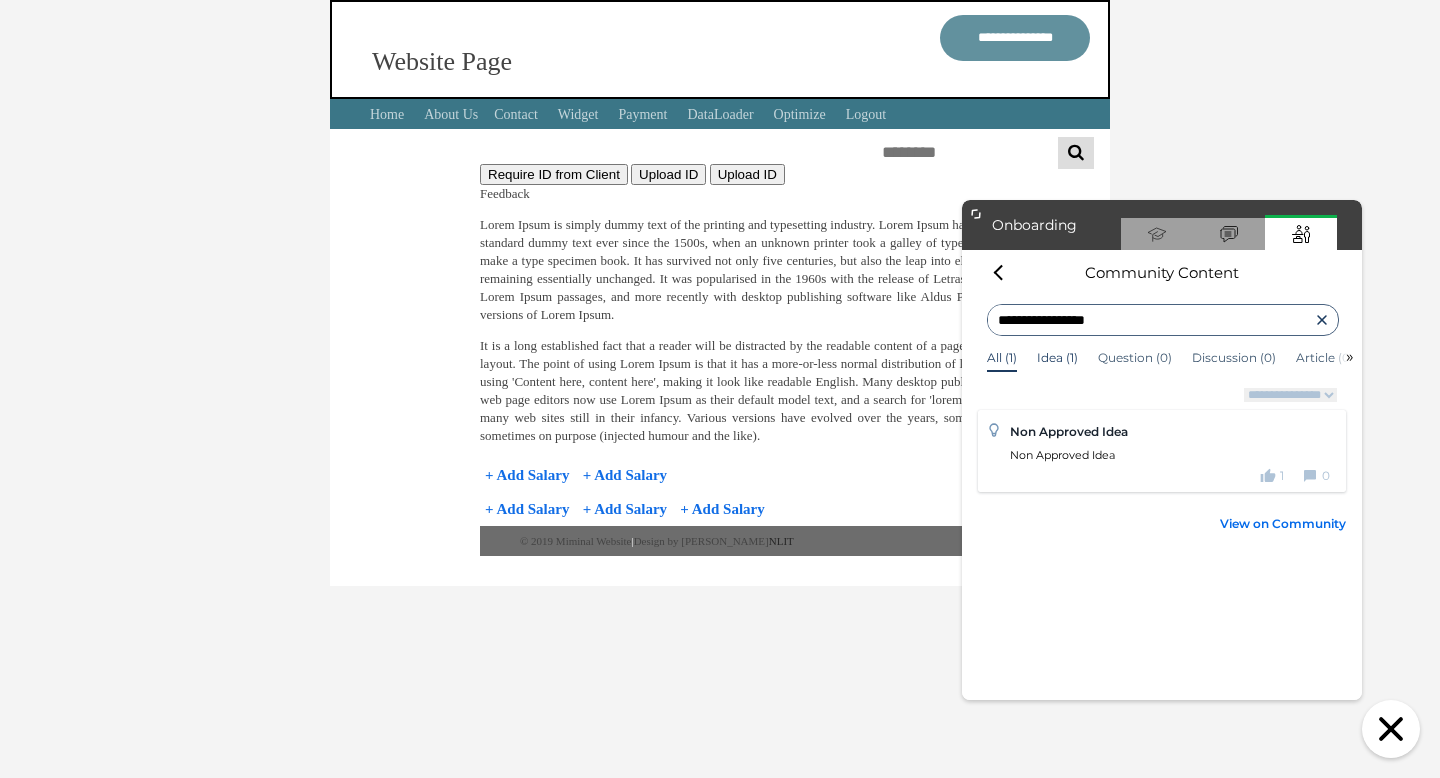 click on "Idea (1)" at bounding box center [1057, 358] 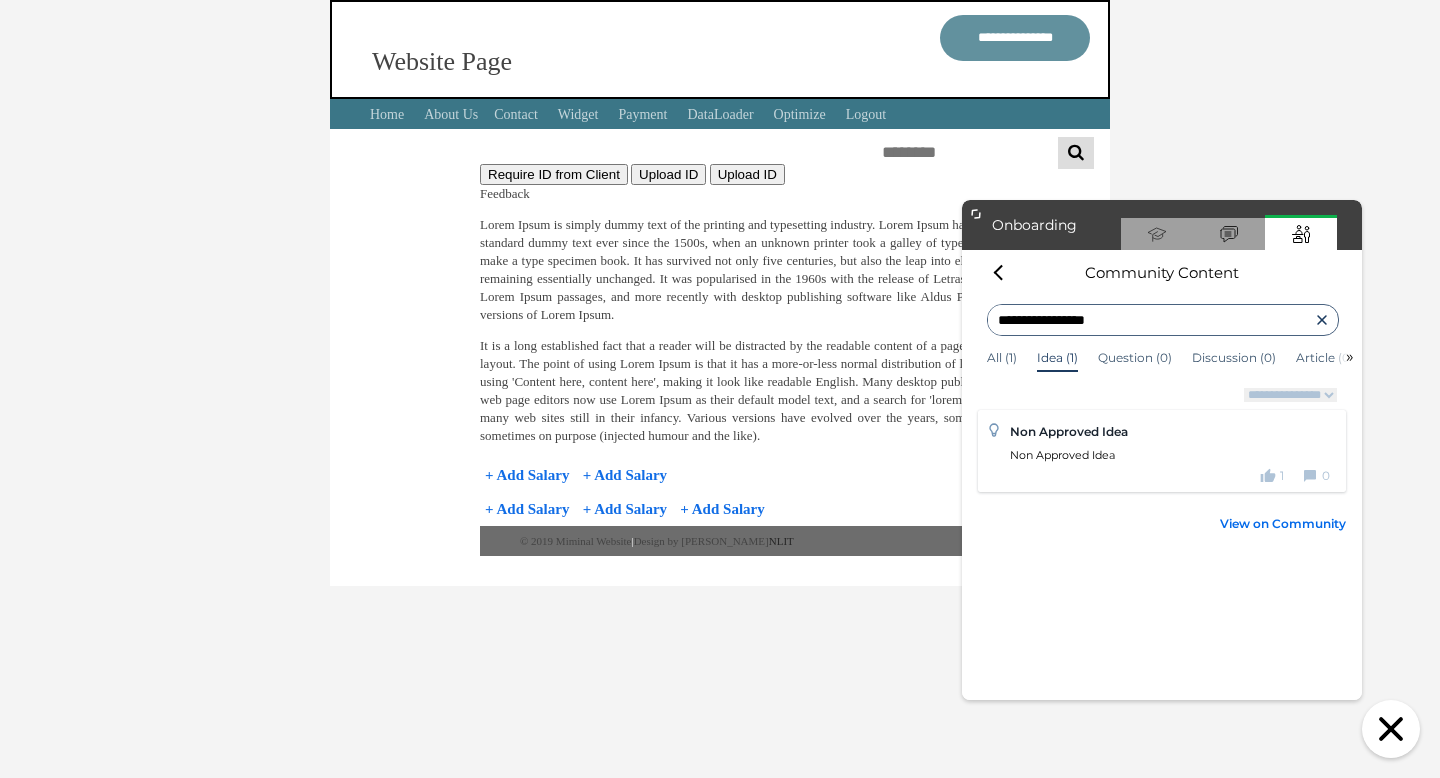 click on "View on Community" at bounding box center (1283, 524) 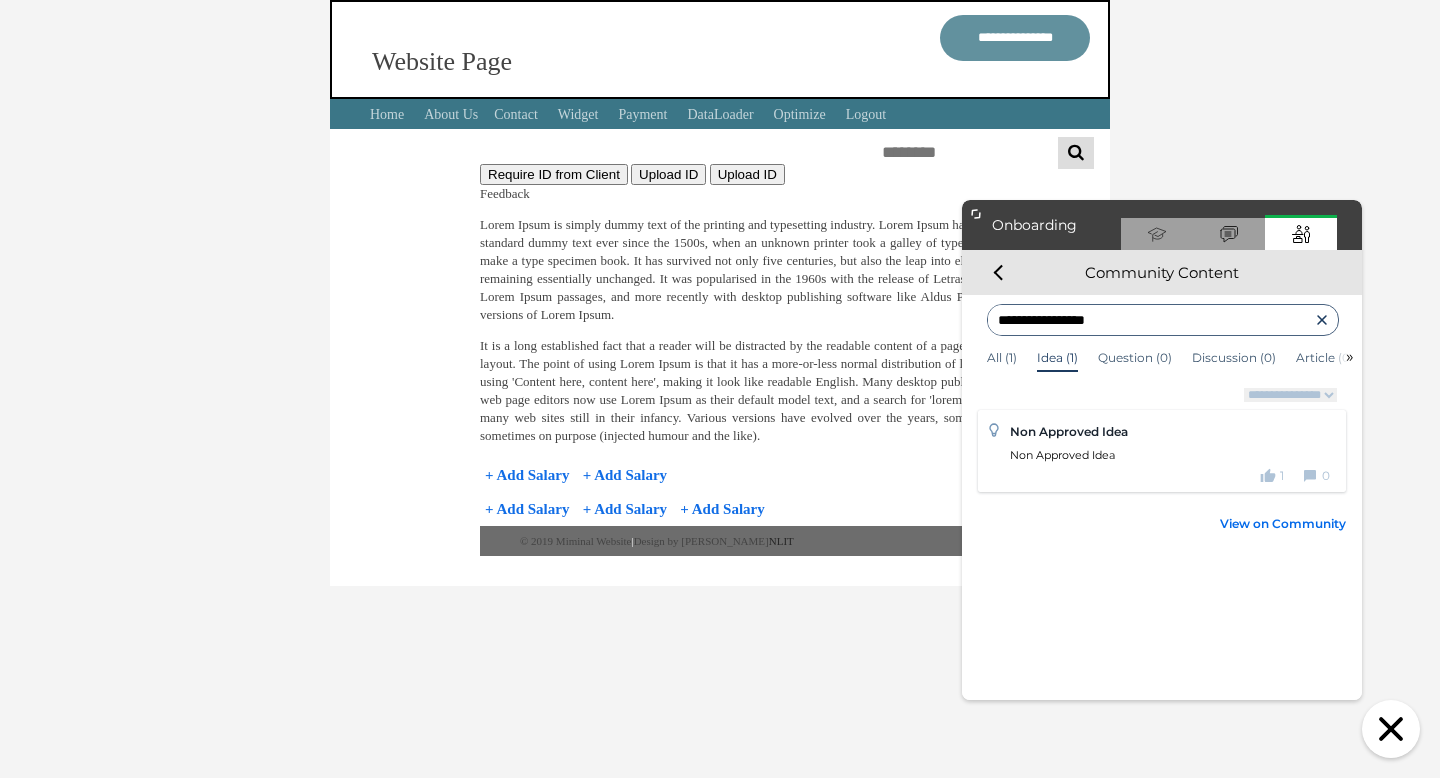 click on "Community Content" at bounding box center (1162, 272) 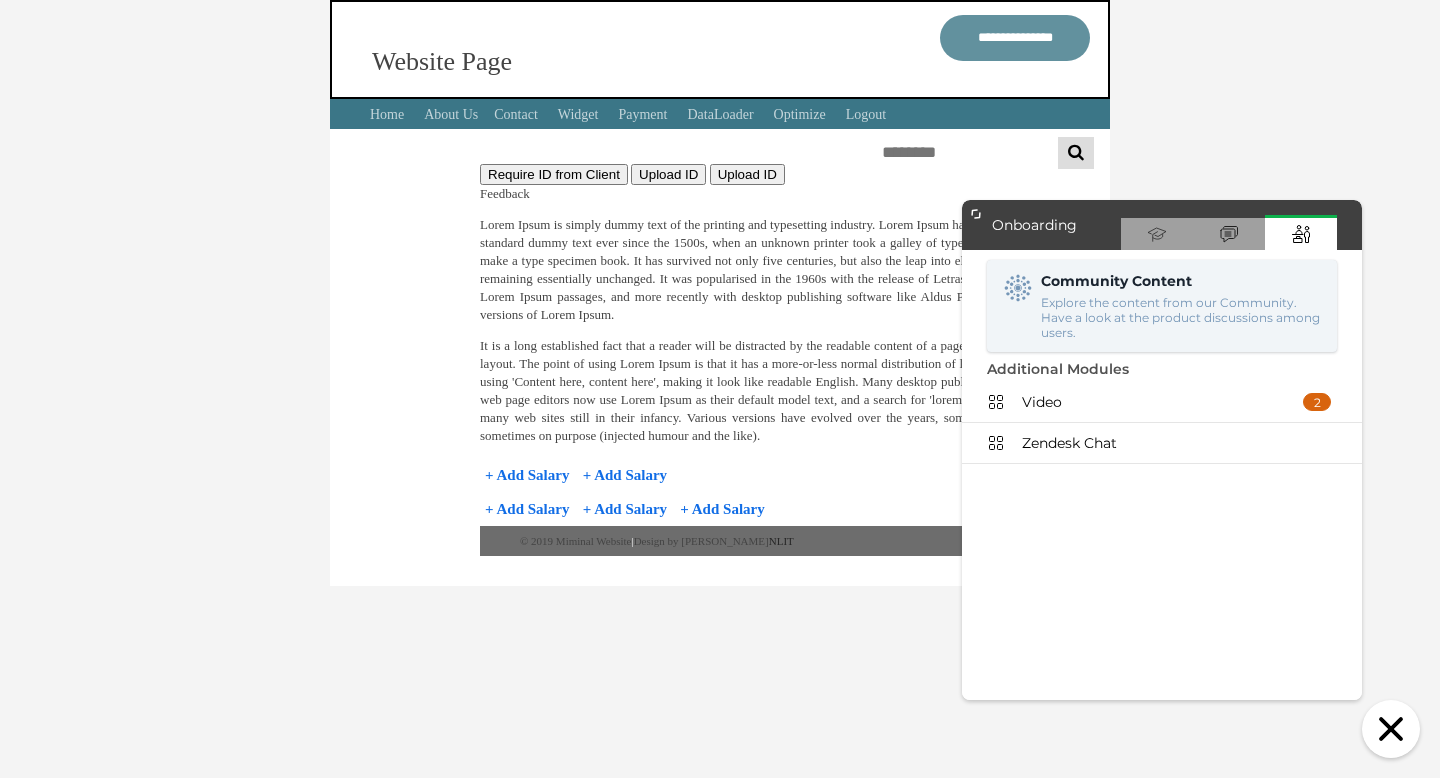 click on "Explore the content from our Community. Have a look at the product discussions among users." at bounding box center (1181, 317) 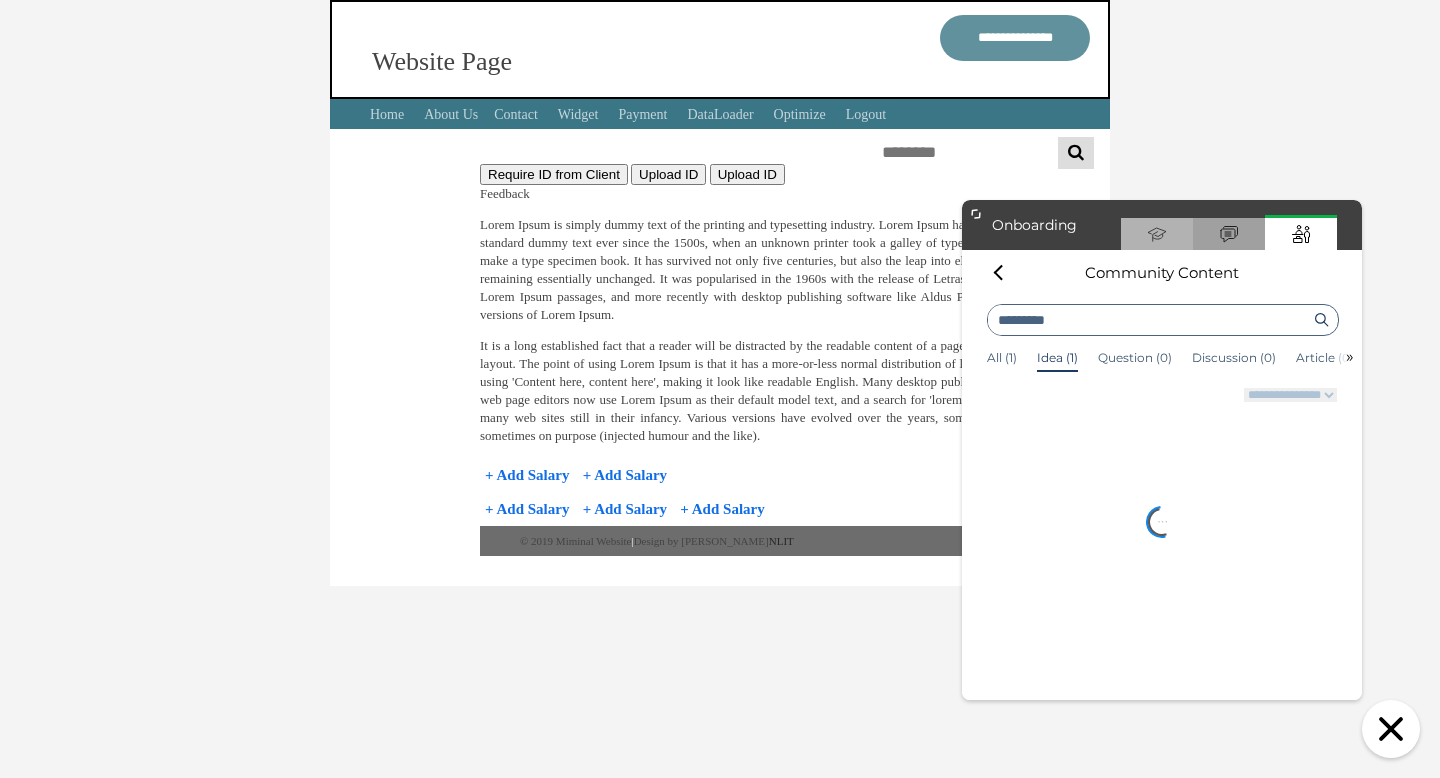 click 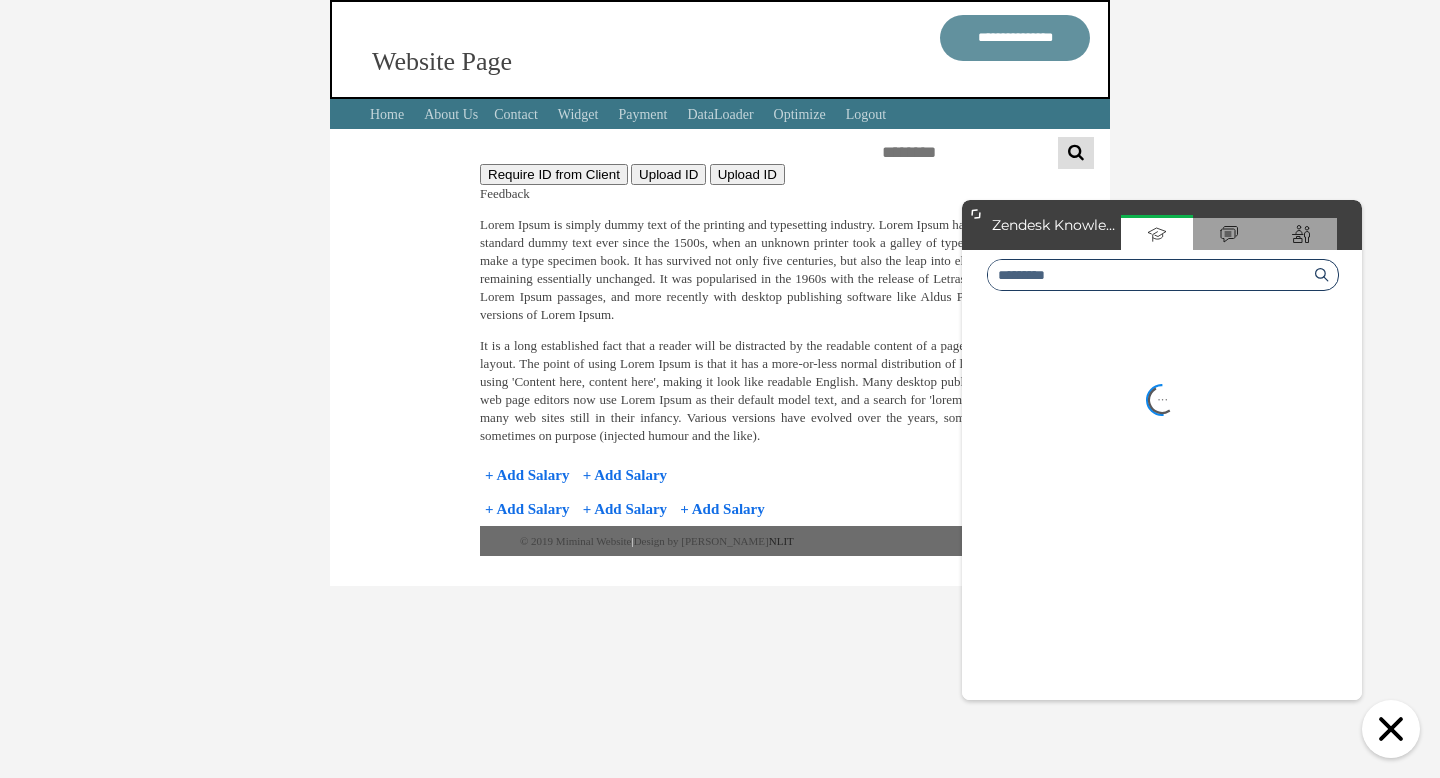click at bounding box center [1148, 275] 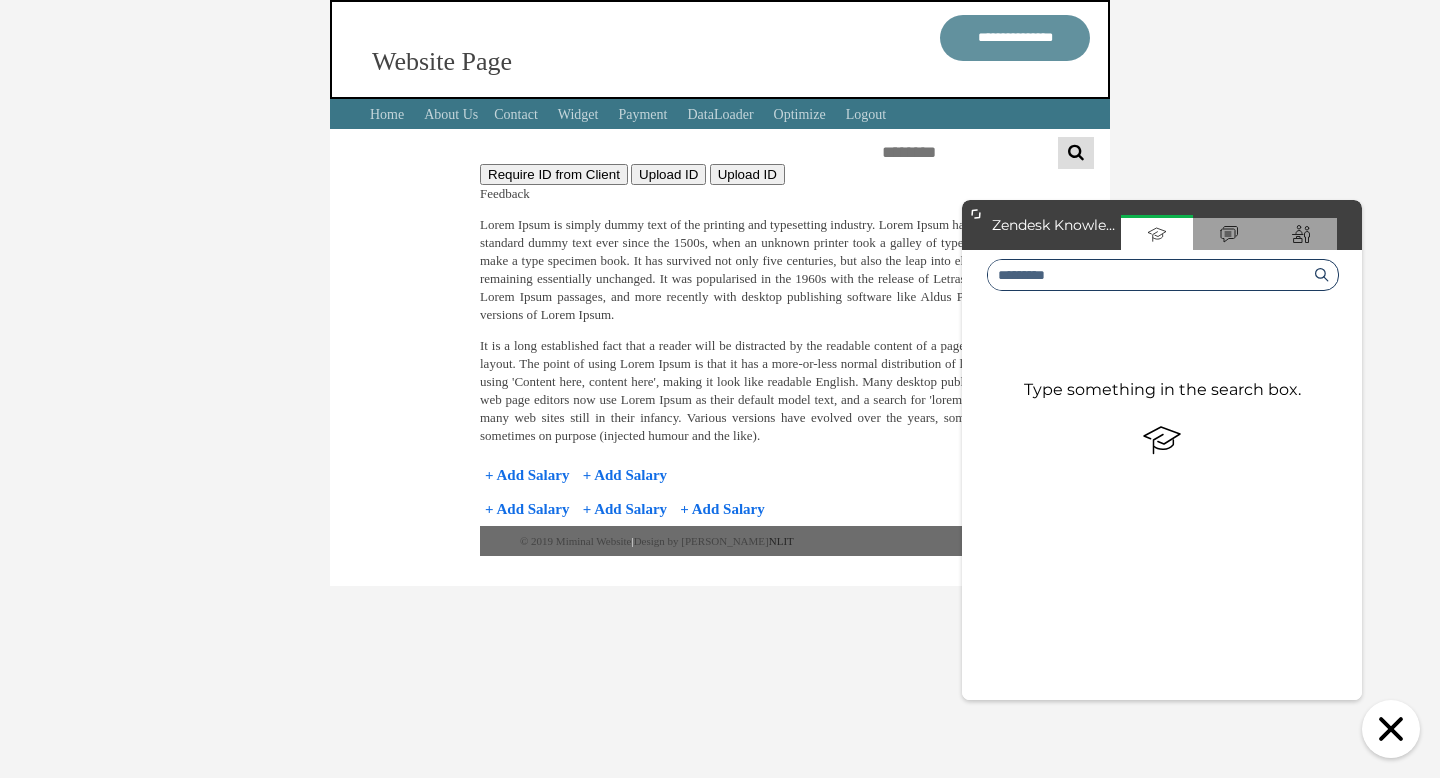 paste on "**********" 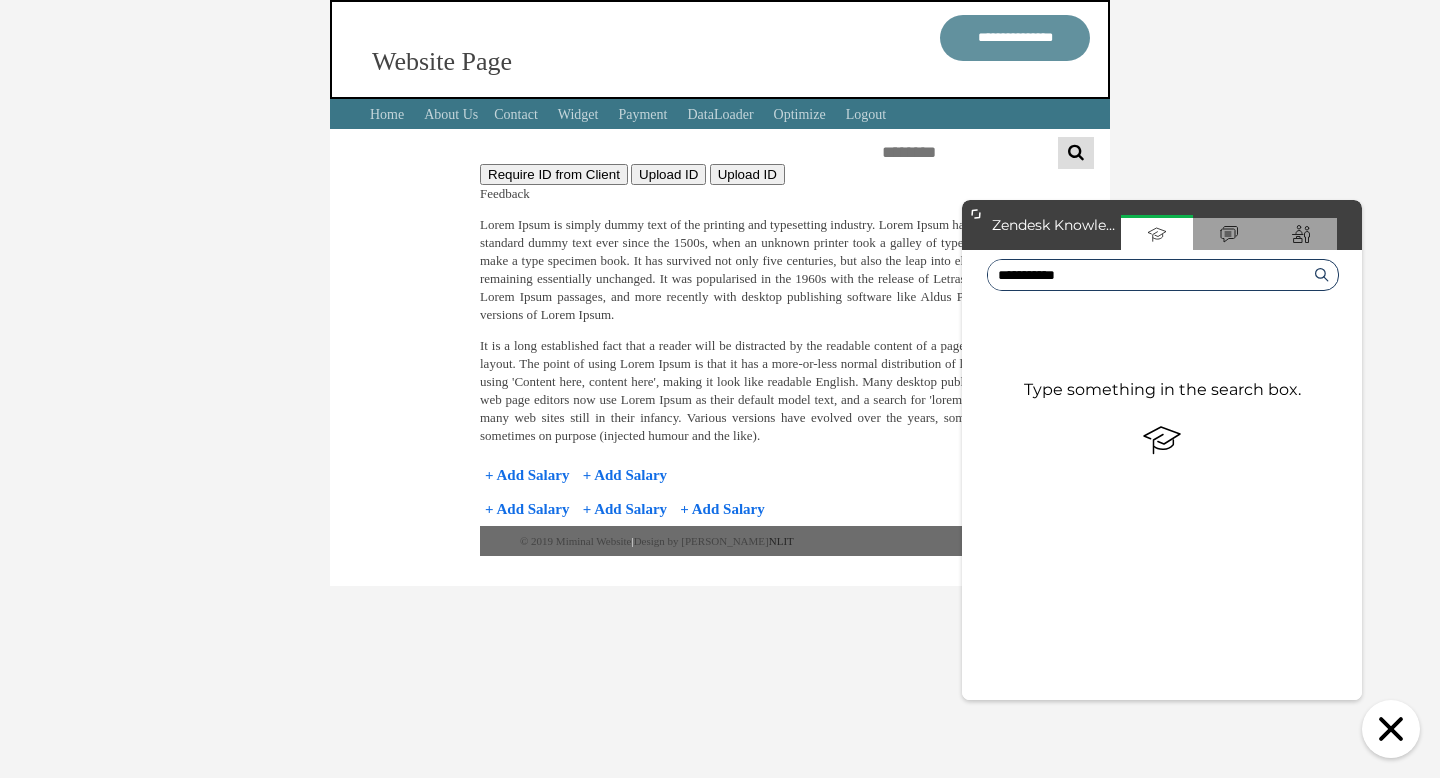 type on "**********" 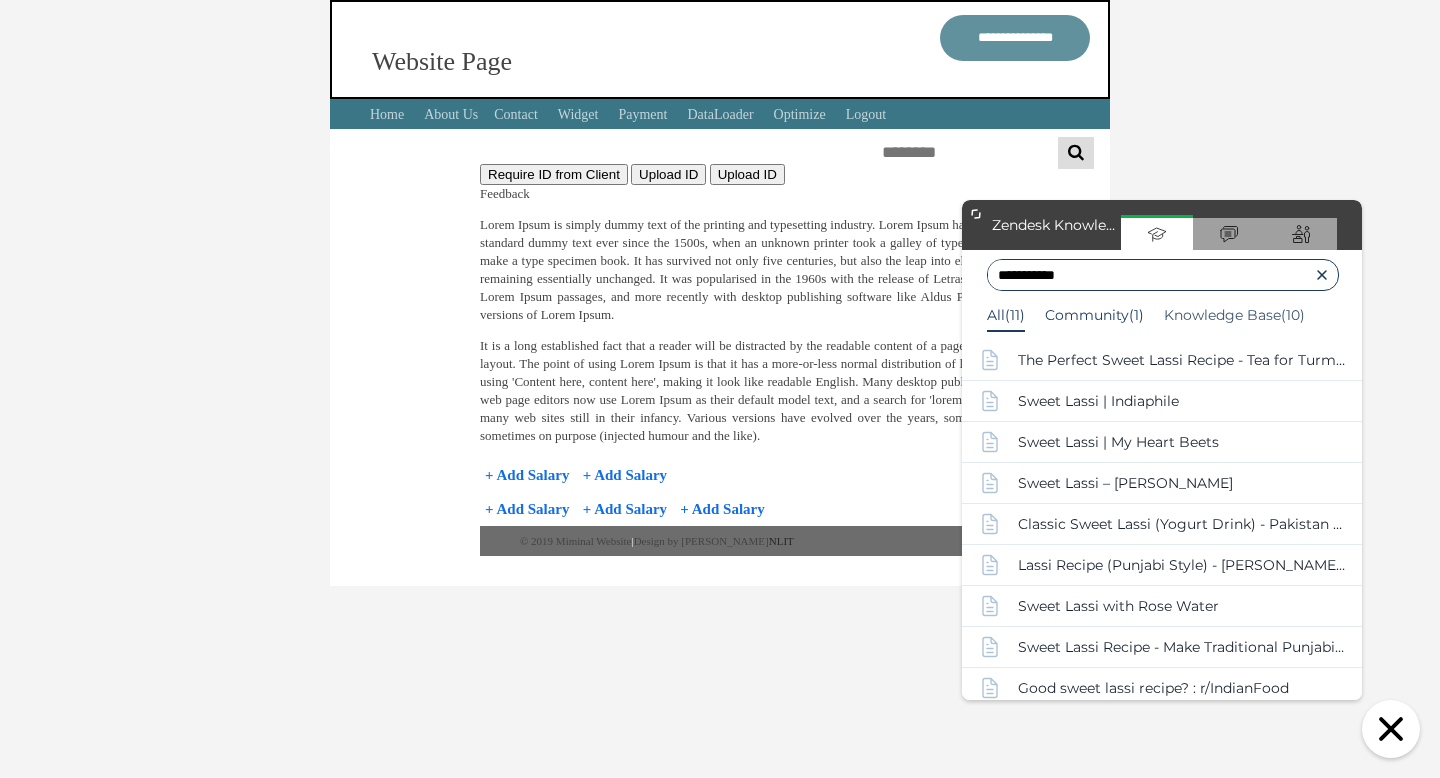 click on "Community(1)" at bounding box center [1094, 316] 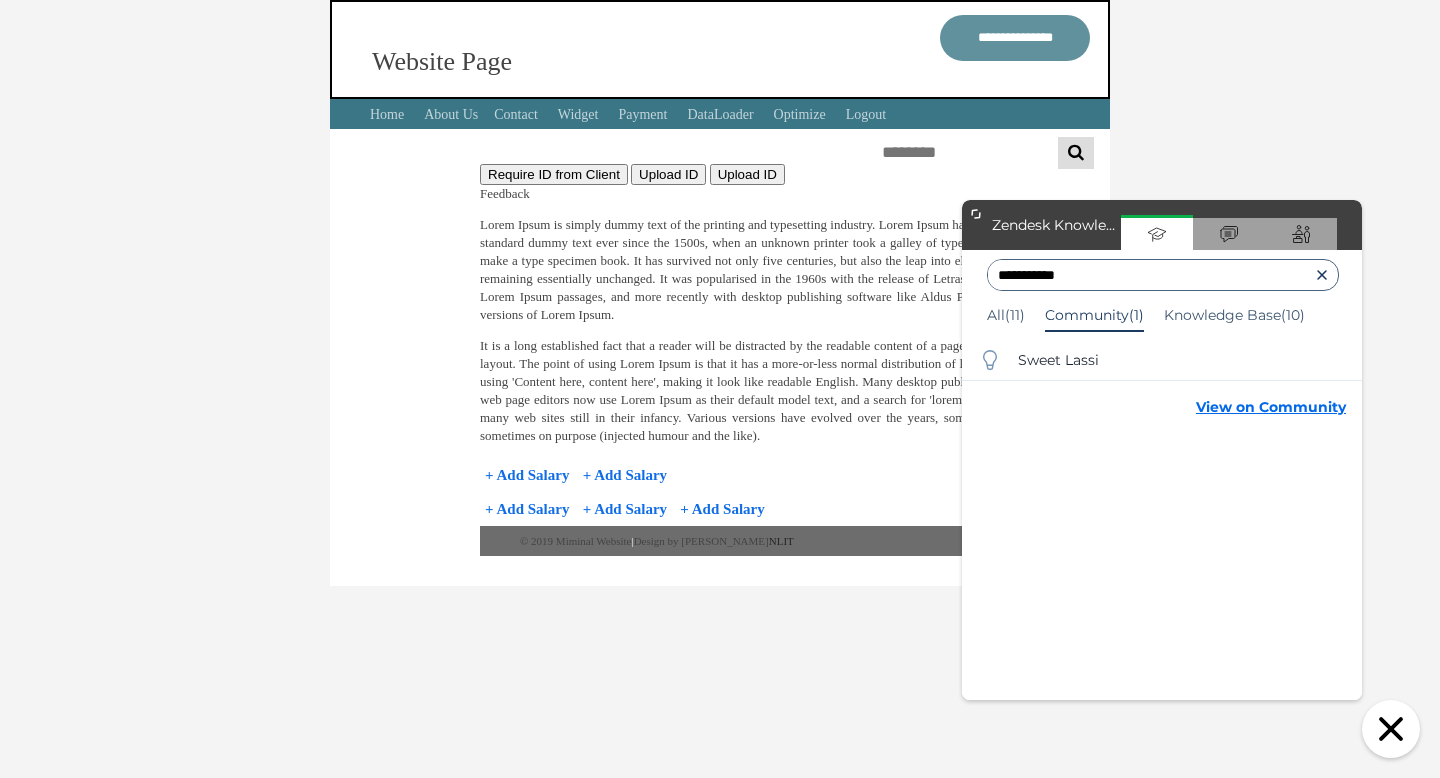 click on "Sweet Lassi" at bounding box center [1162, 360] 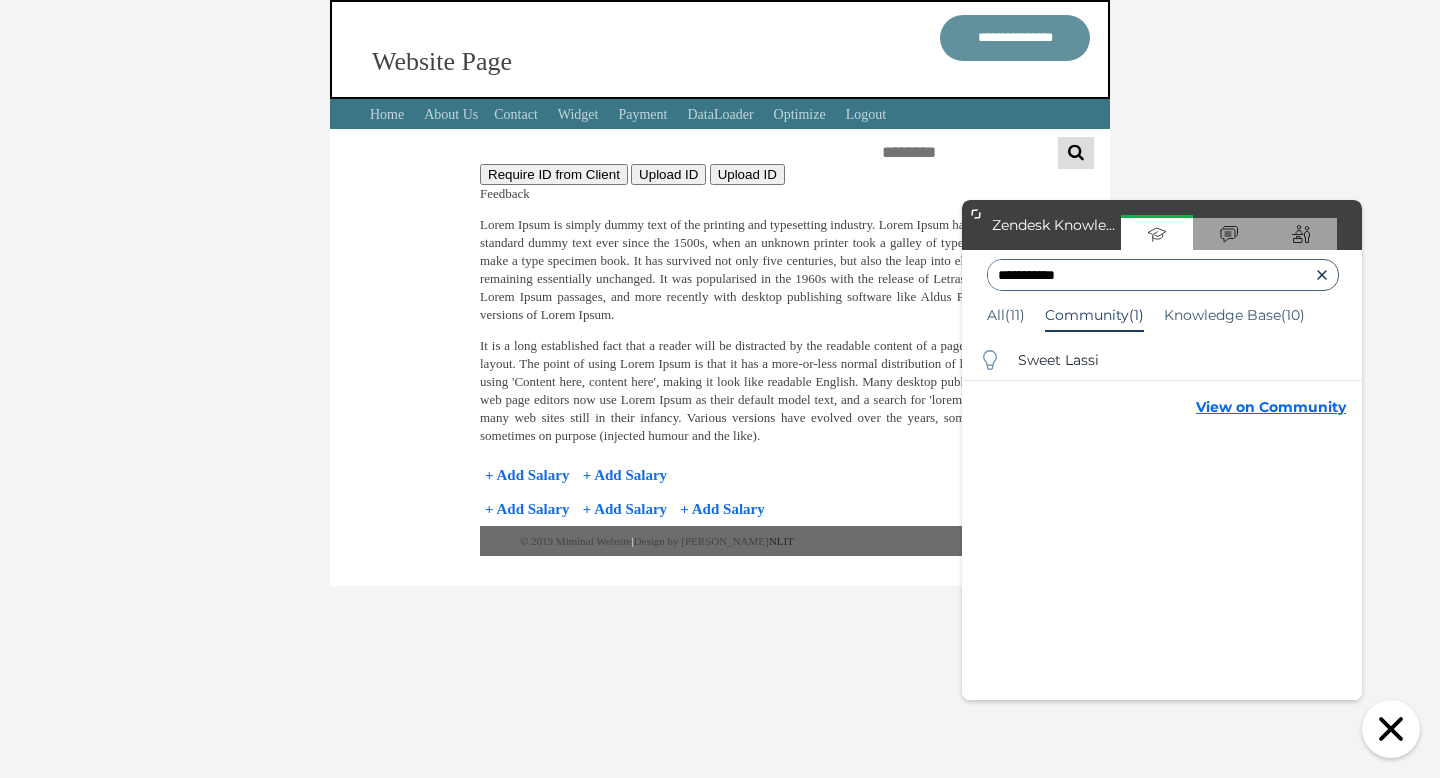 click on "View on Community" at bounding box center [1271, 407] 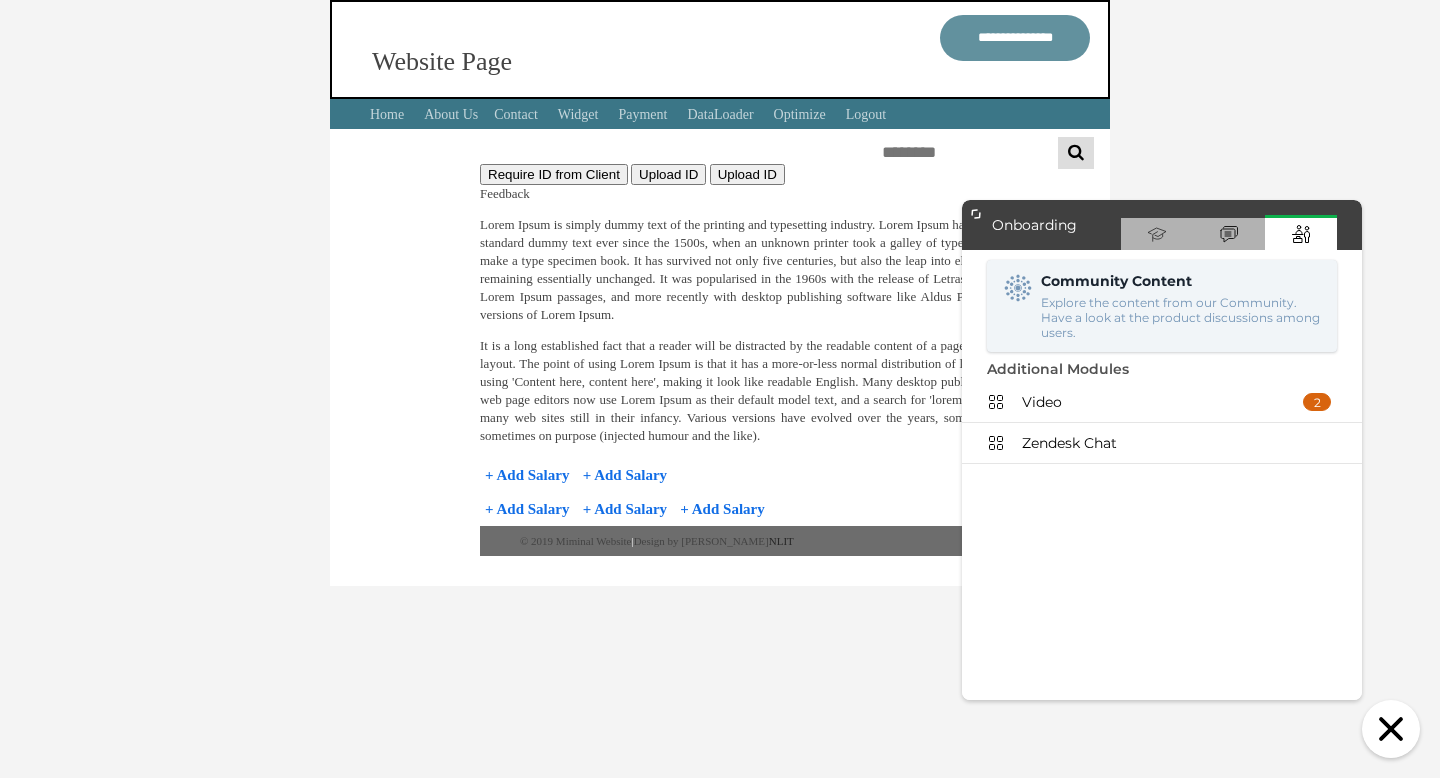 click 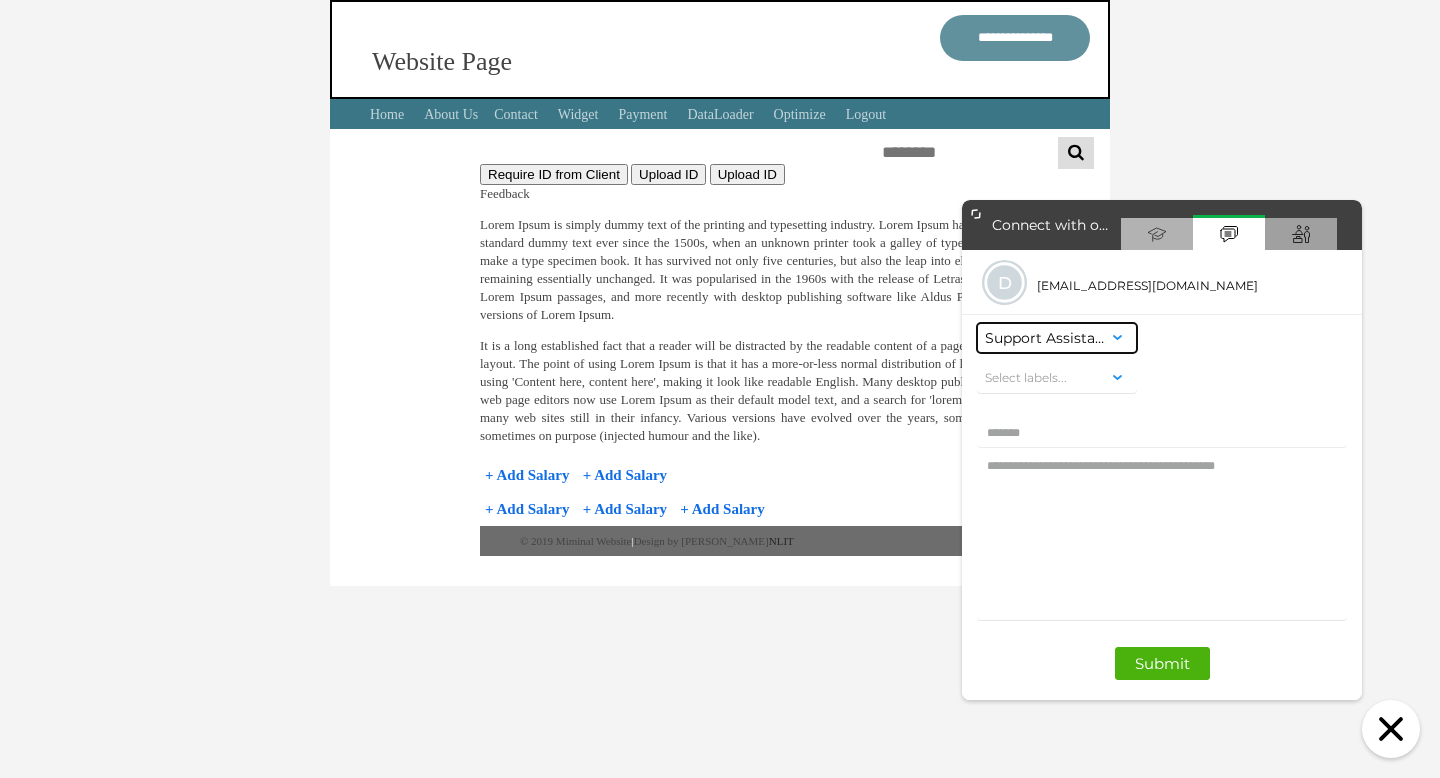 click 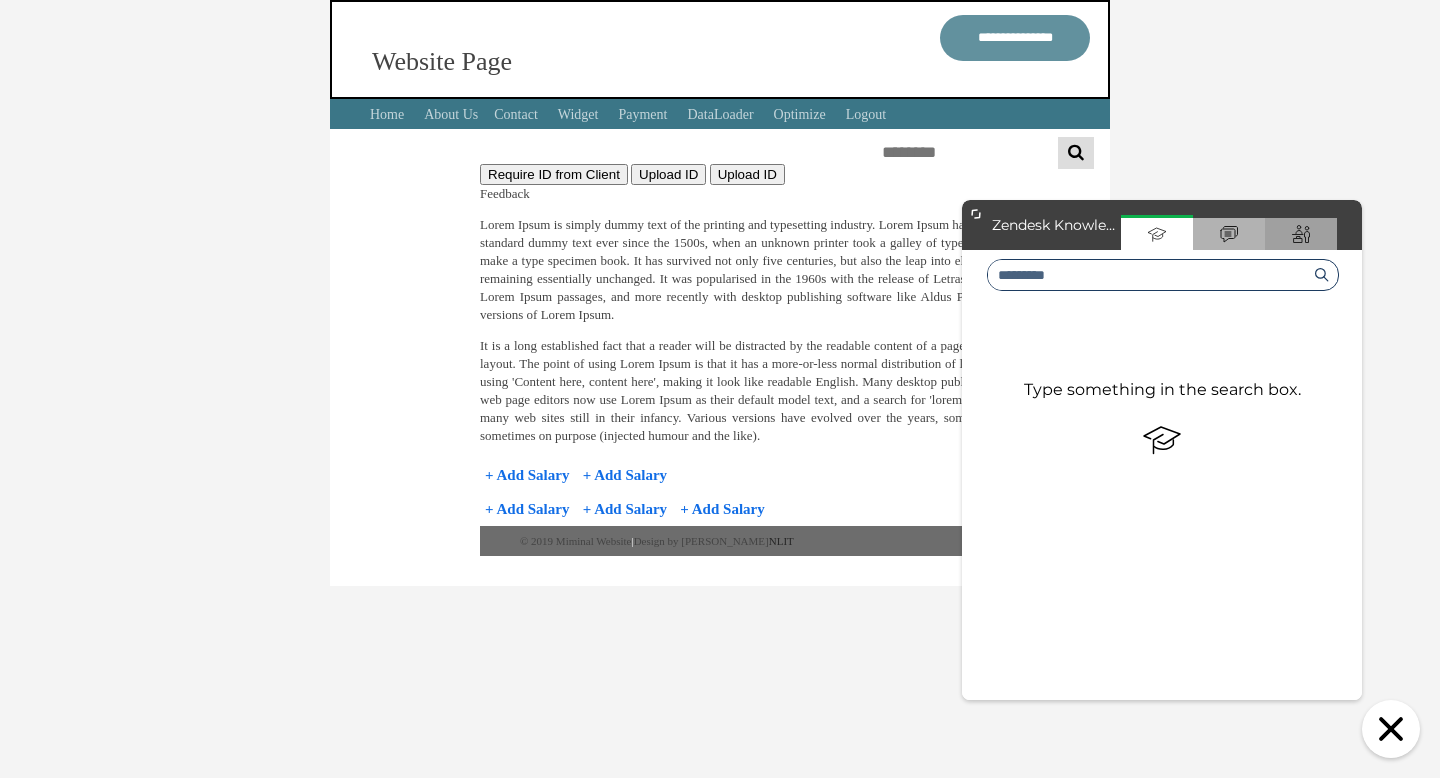 click at bounding box center (1148, 275) 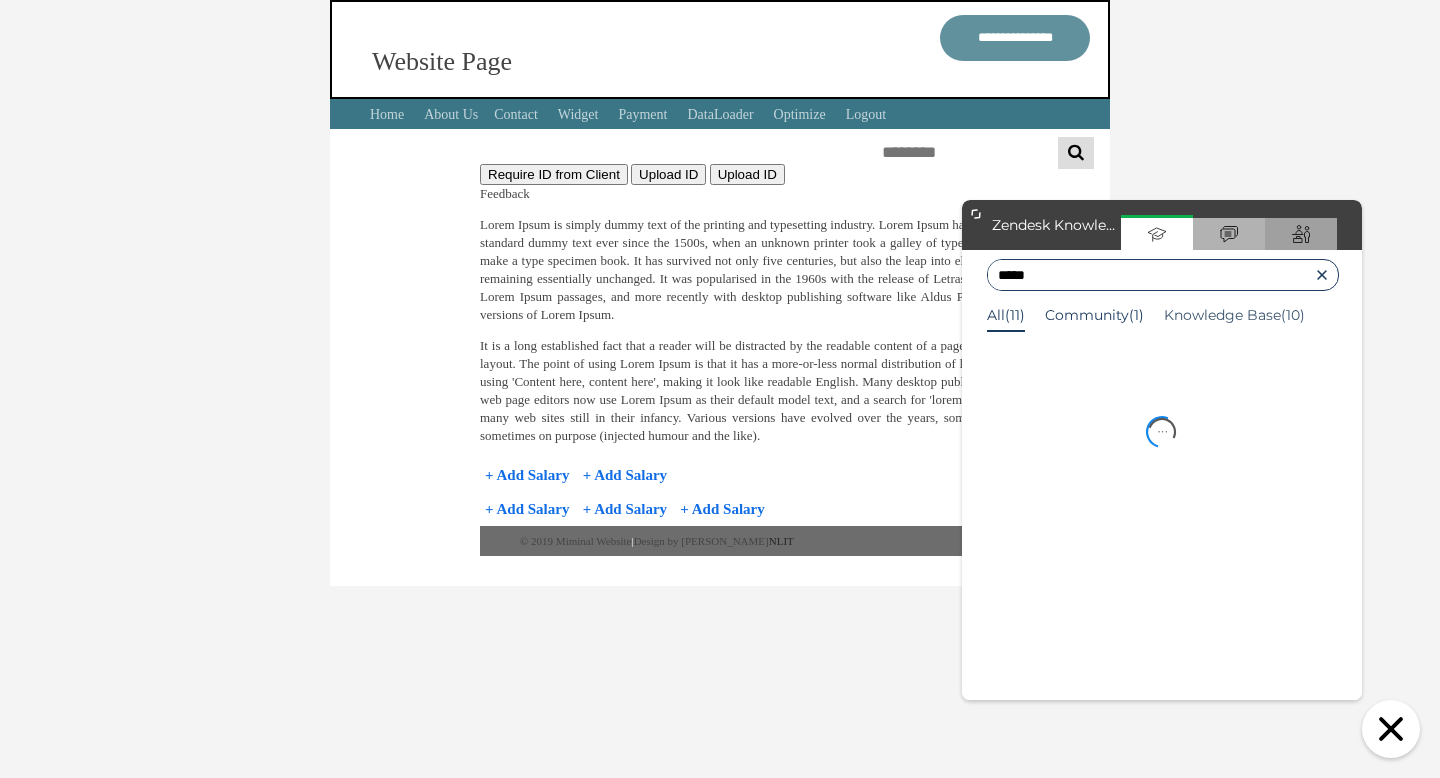 click on "Community(1)" at bounding box center (1094, 315) 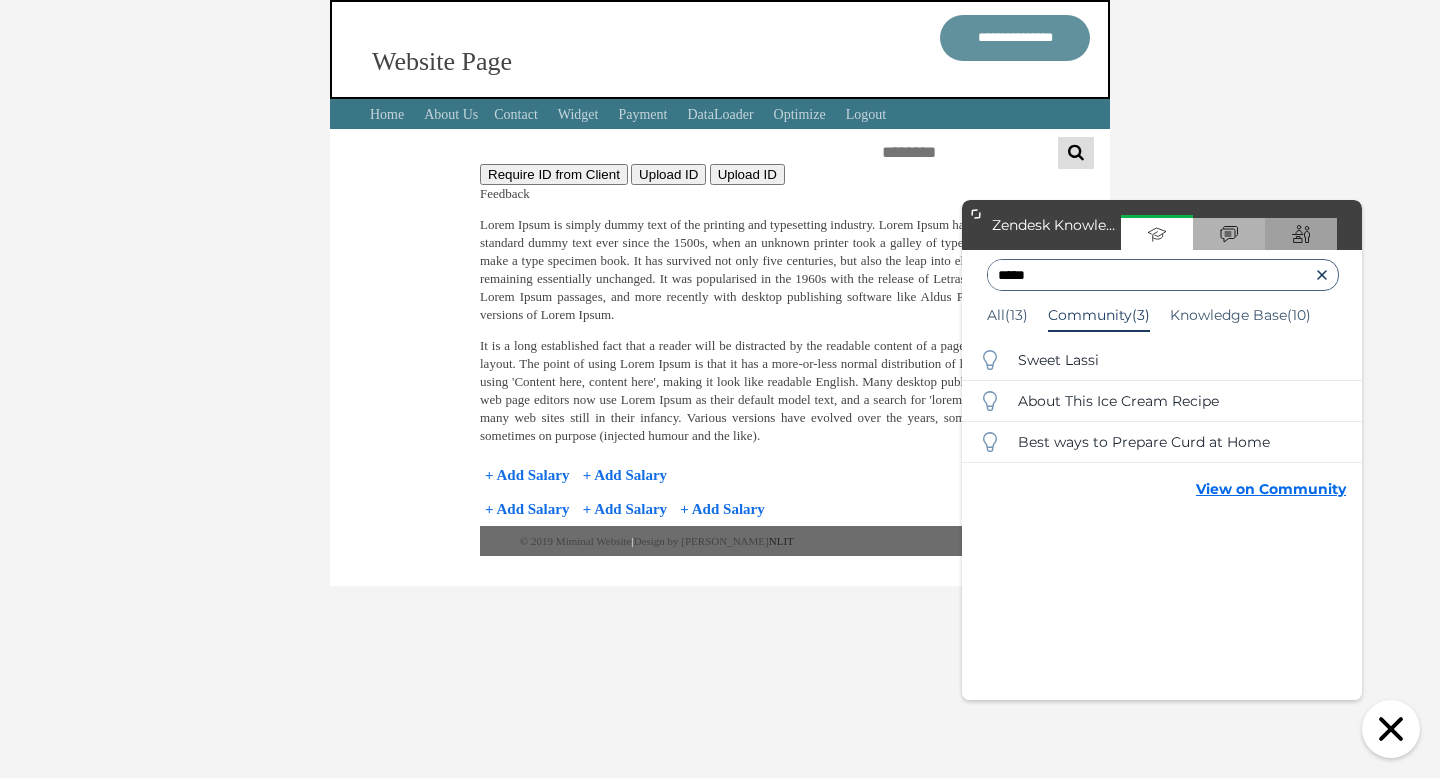 click on "Sweet Lassi" at bounding box center (1058, 360) 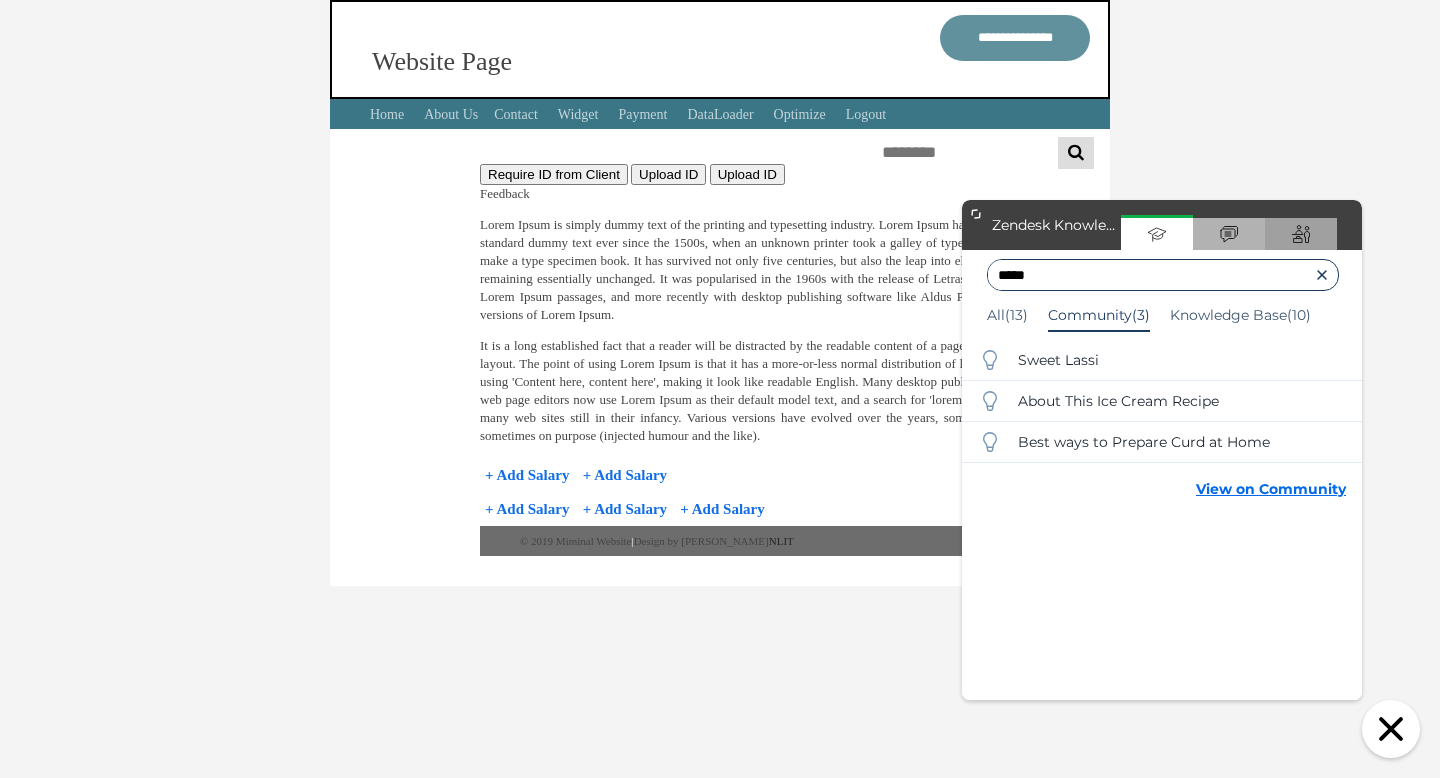 click on "*****" at bounding box center [1148, 275] 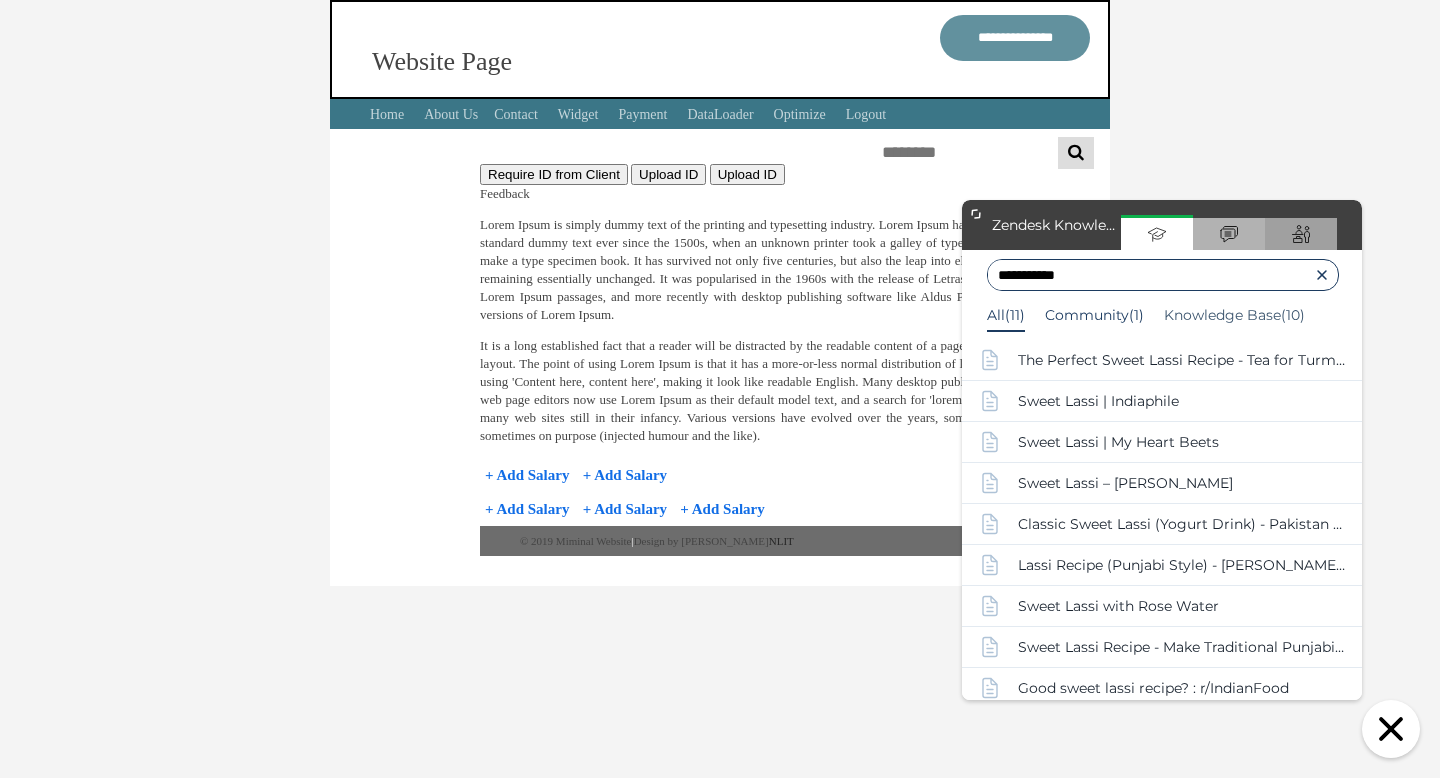 type on "**********" 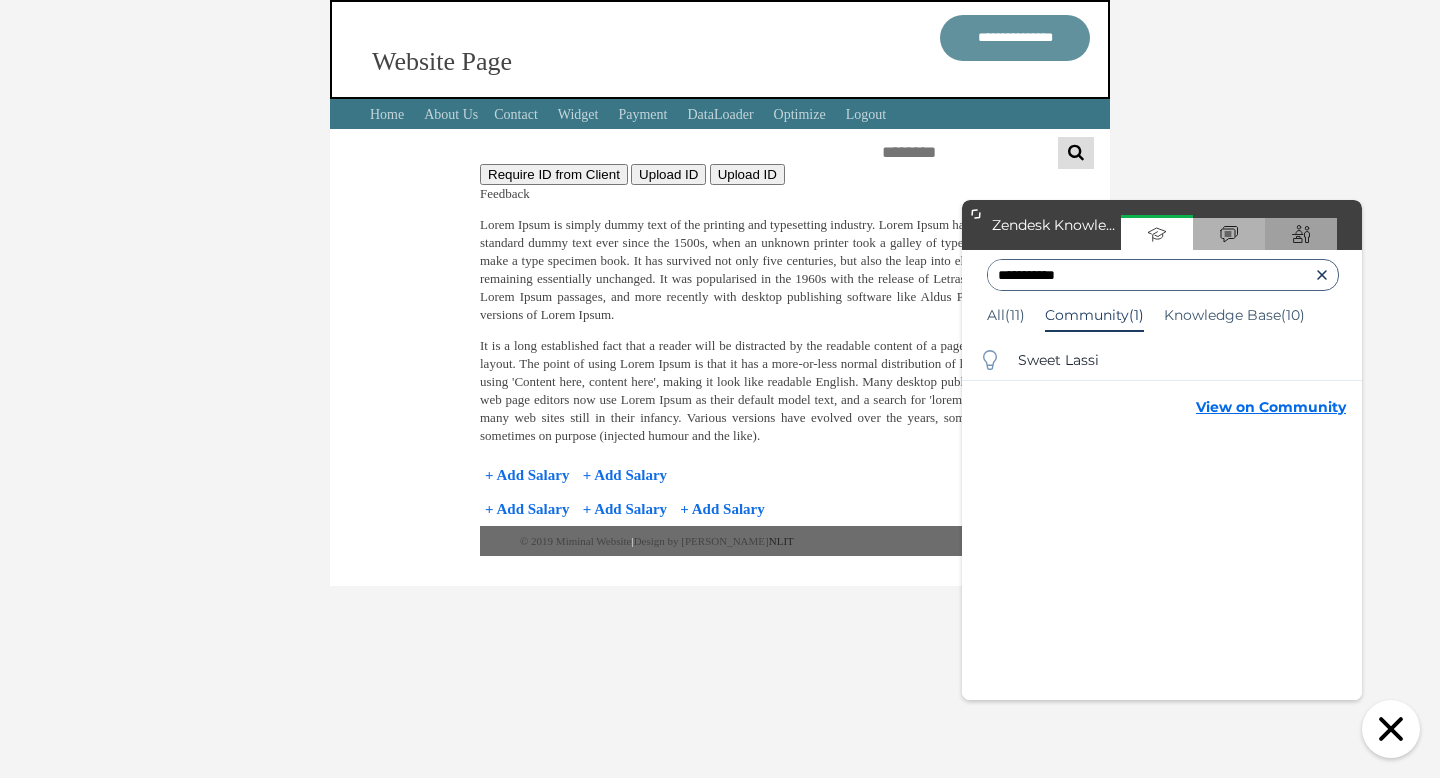 click on "View on Community" at bounding box center [1271, 407] 